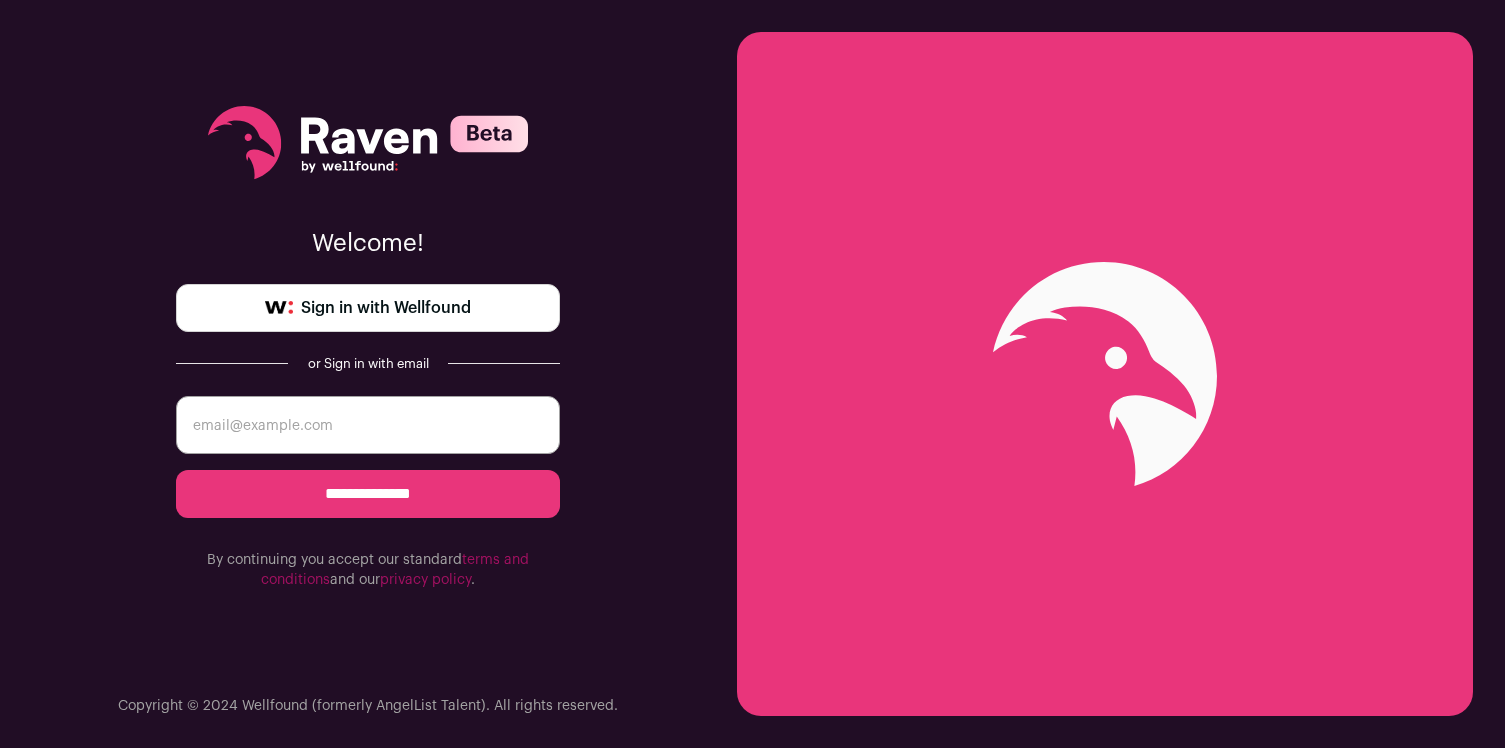 scroll, scrollTop: 0, scrollLeft: 0, axis: both 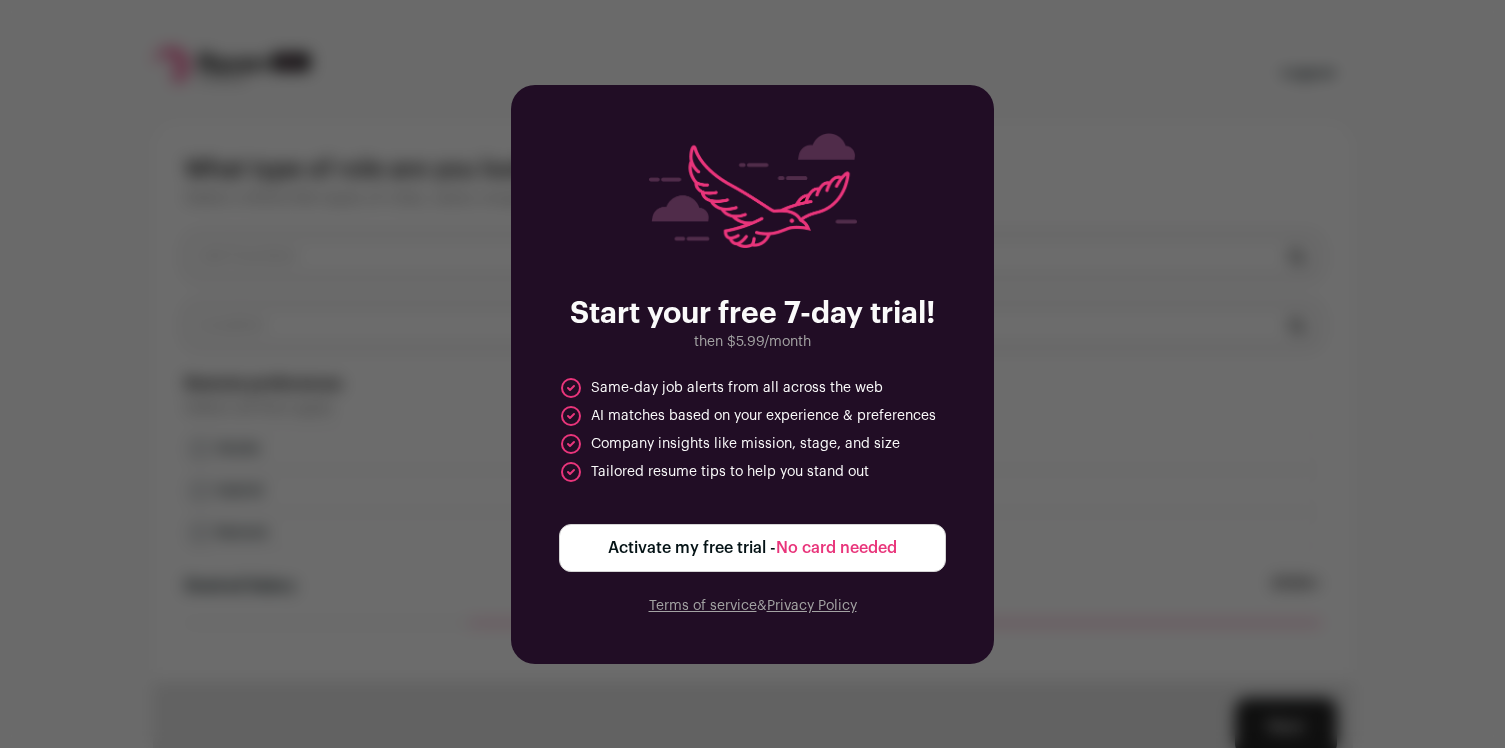 click on "Activate my free trial -
No card needed" at bounding box center [752, 548] 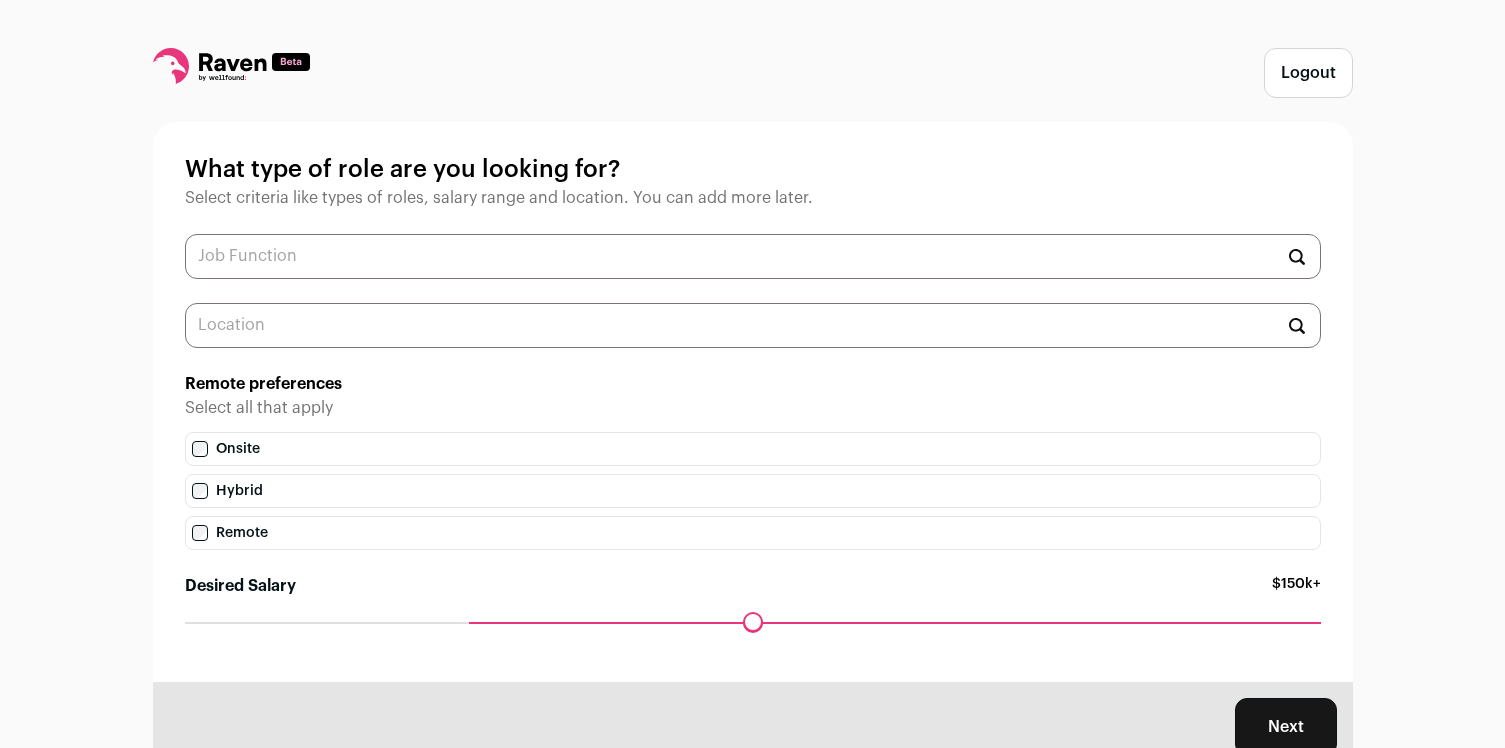 click on "Remote" at bounding box center (753, 533) 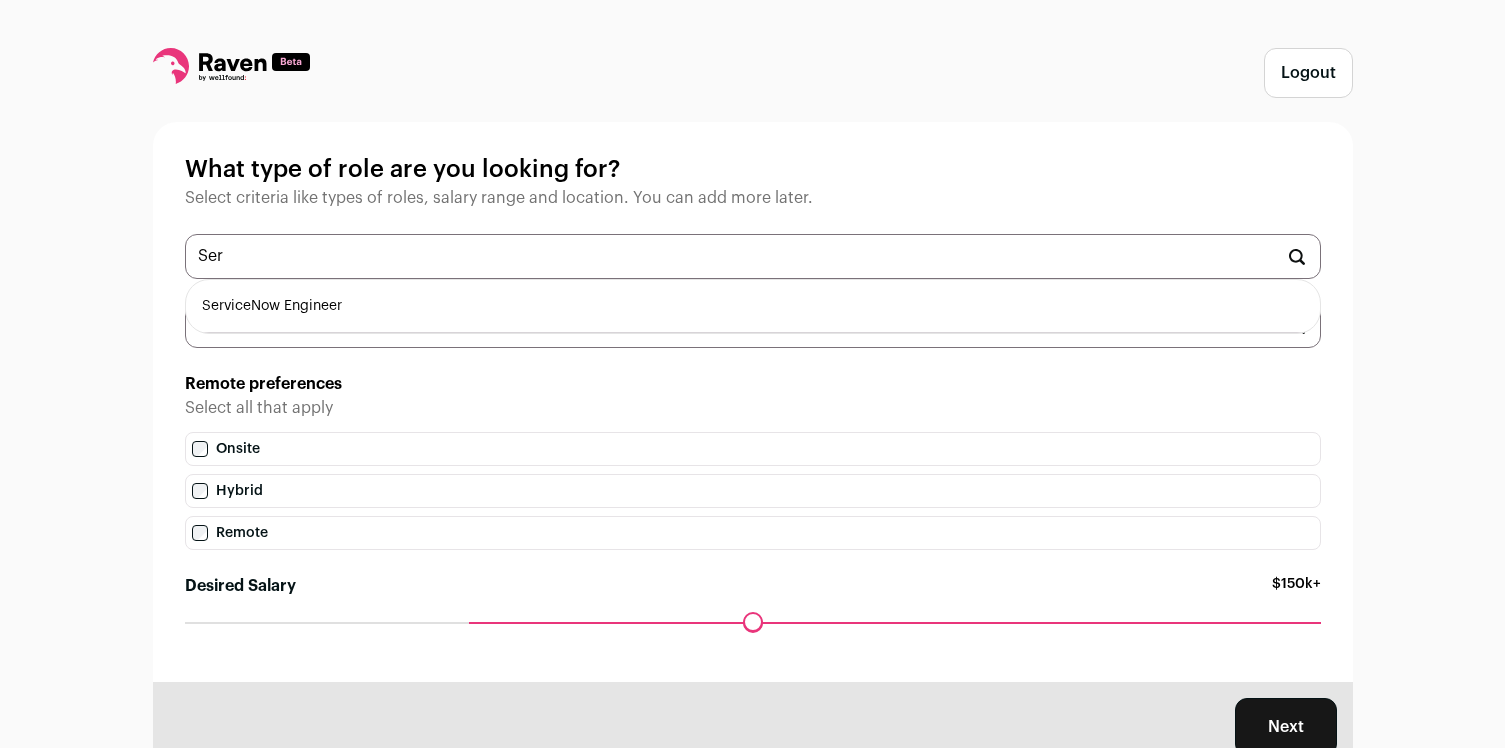 click on "ServiceNow Engineer" at bounding box center [753, 306] 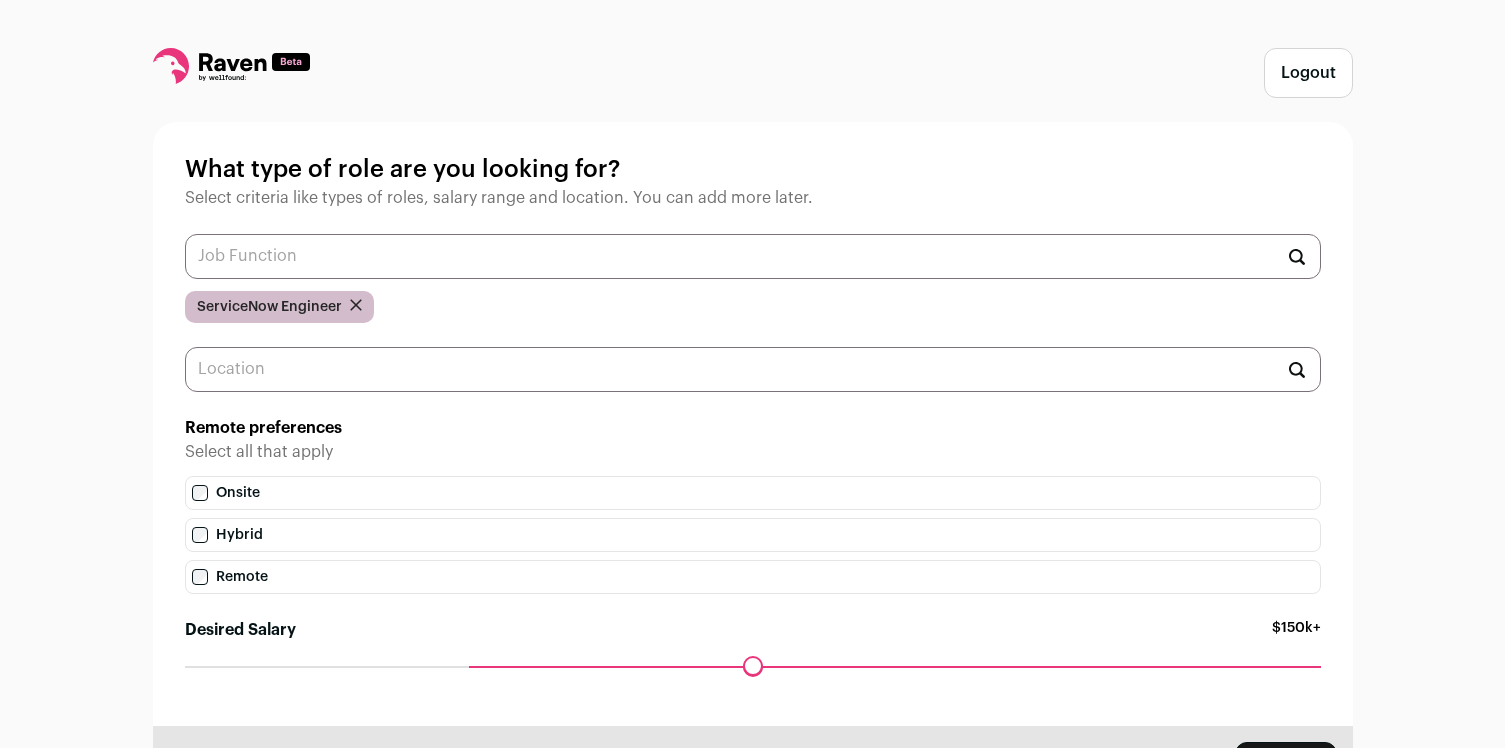 scroll, scrollTop: 0, scrollLeft: 0, axis: both 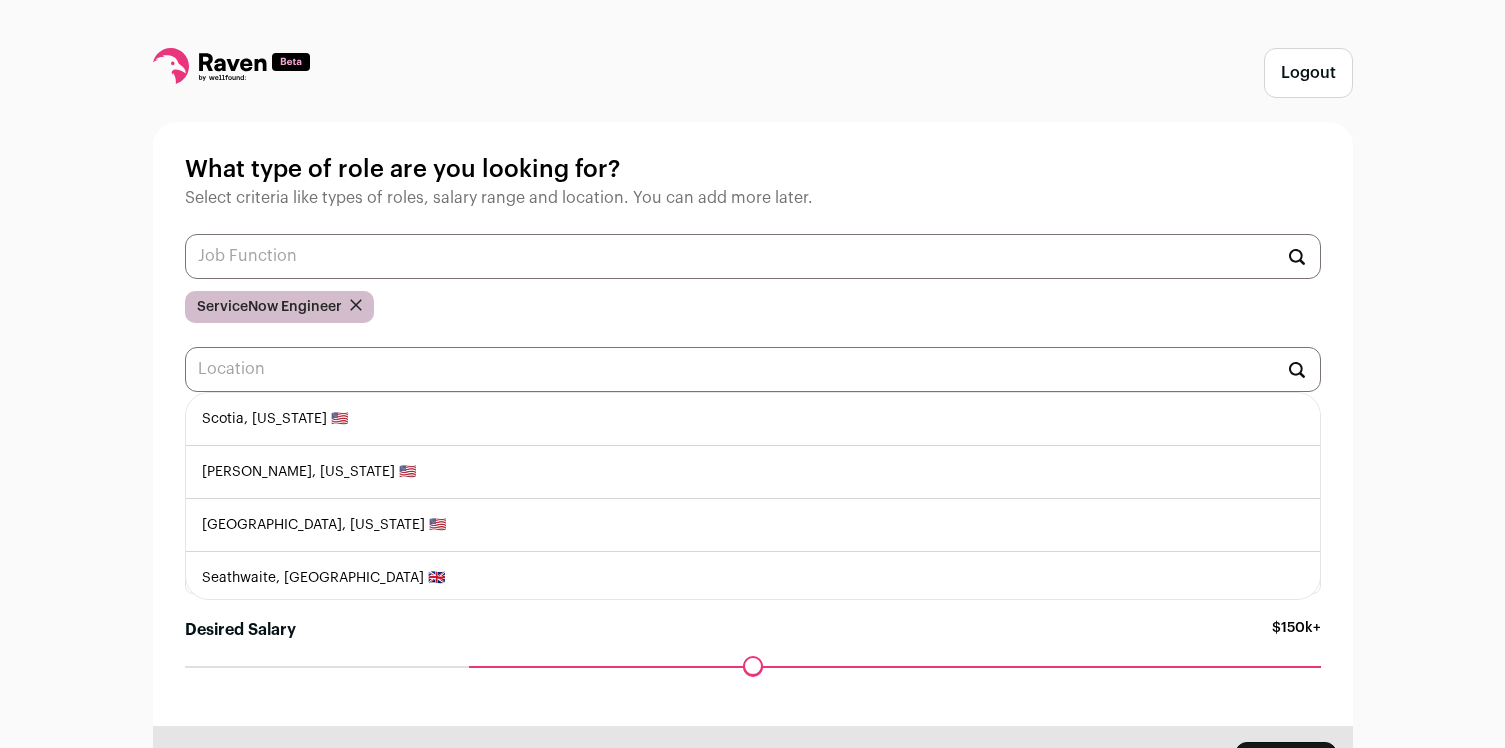 click on "Logout
What type of role are you looking for?
Select criteria like types of roles, salary range and location. You can add more later.
ServiceNow Engineer
Scotia, South Carolina 🇺🇸
Scott, Louisiana 🇺🇸
Seabrook, Texas 🇺🇸
Seathwaite, United Kingdom 🇬🇧
Seavington St Mary, United Kingdom 🇬🇧
Sedalia, Alberta 🇨🇦
Sellack, United Kingdom 🇬🇧
Seminole, Alabama 🇺🇸
South Riding, Virginia 🇺🇸" at bounding box center [752, 432] 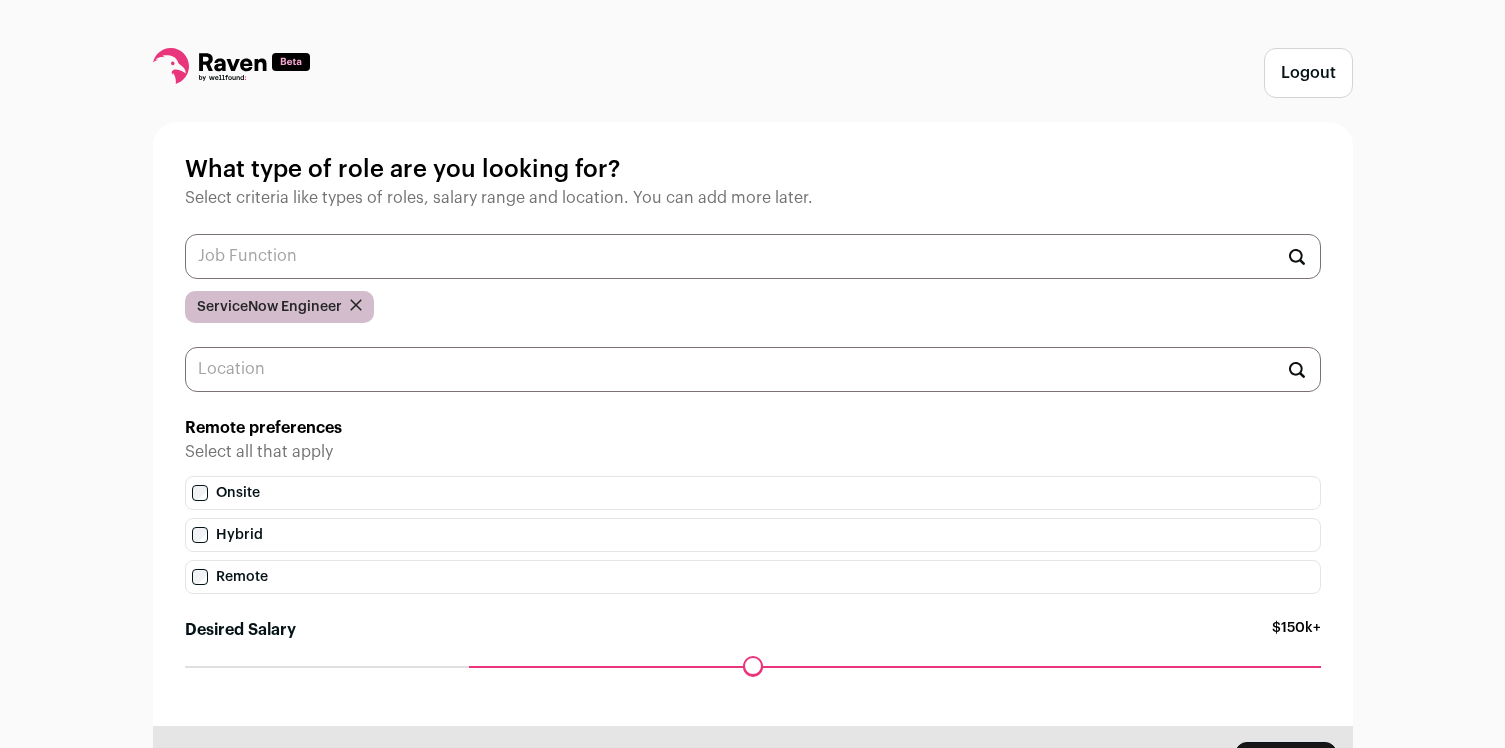 click on "Logout
What type of role are you looking for?
Select criteria like types of roles, salary range and location. You can add more later.
ServiceNow Engineer
Scotia, South Carolina 🇺🇸
Scott, Louisiana 🇺🇸
Seabrook, Texas 🇺🇸
Seathwaite, United Kingdom 🇬🇧
Seavington St Mary, United Kingdom 🇬🇧
Sedalia, Alberta 🇨🇦
Sellack, United Kingdom 🇬🇧
Seminole, Alabama 🇺🇸
South Riding, Virginia 🇺🇸" at bounding box center (752, 432) 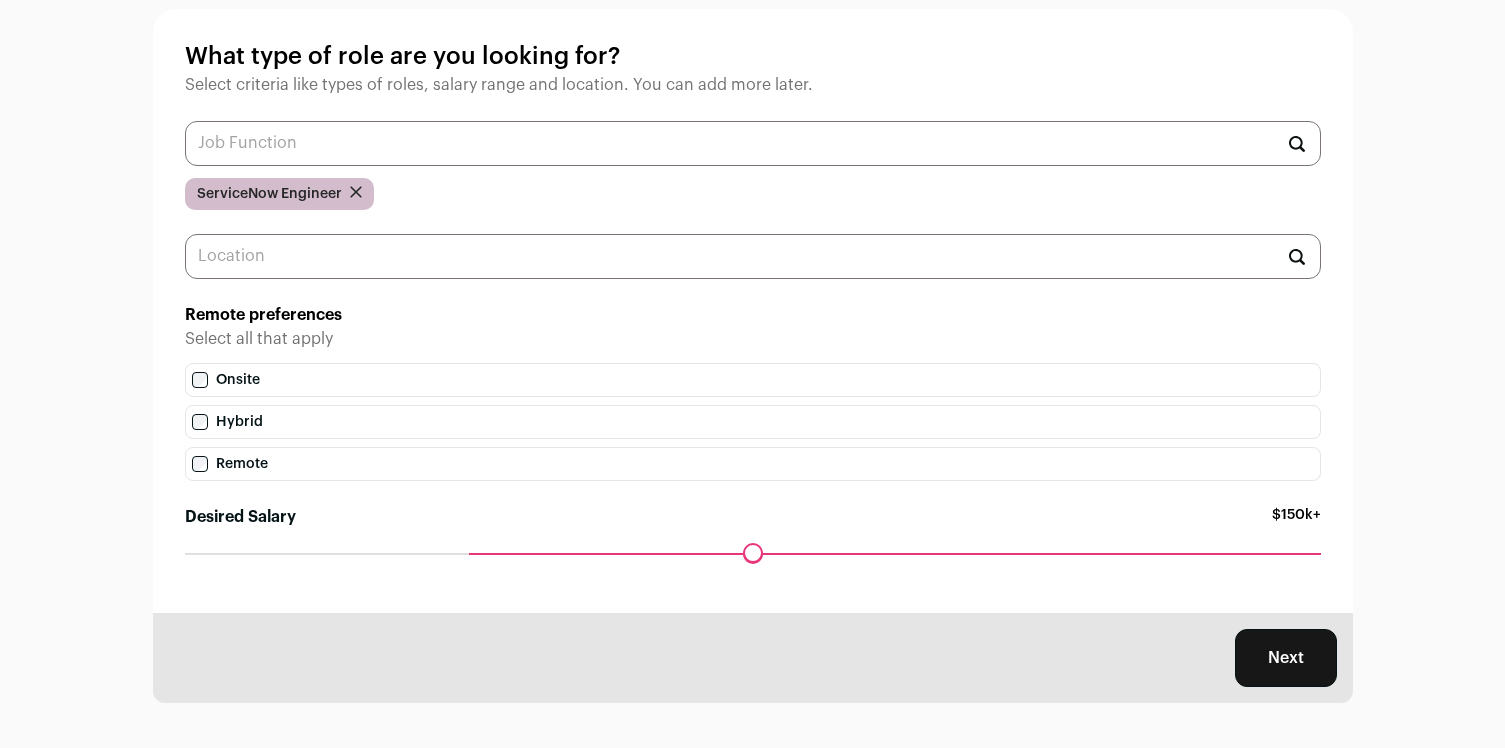 scroll, scrollTop: 116, scrollLeft: 0, axis: vertical 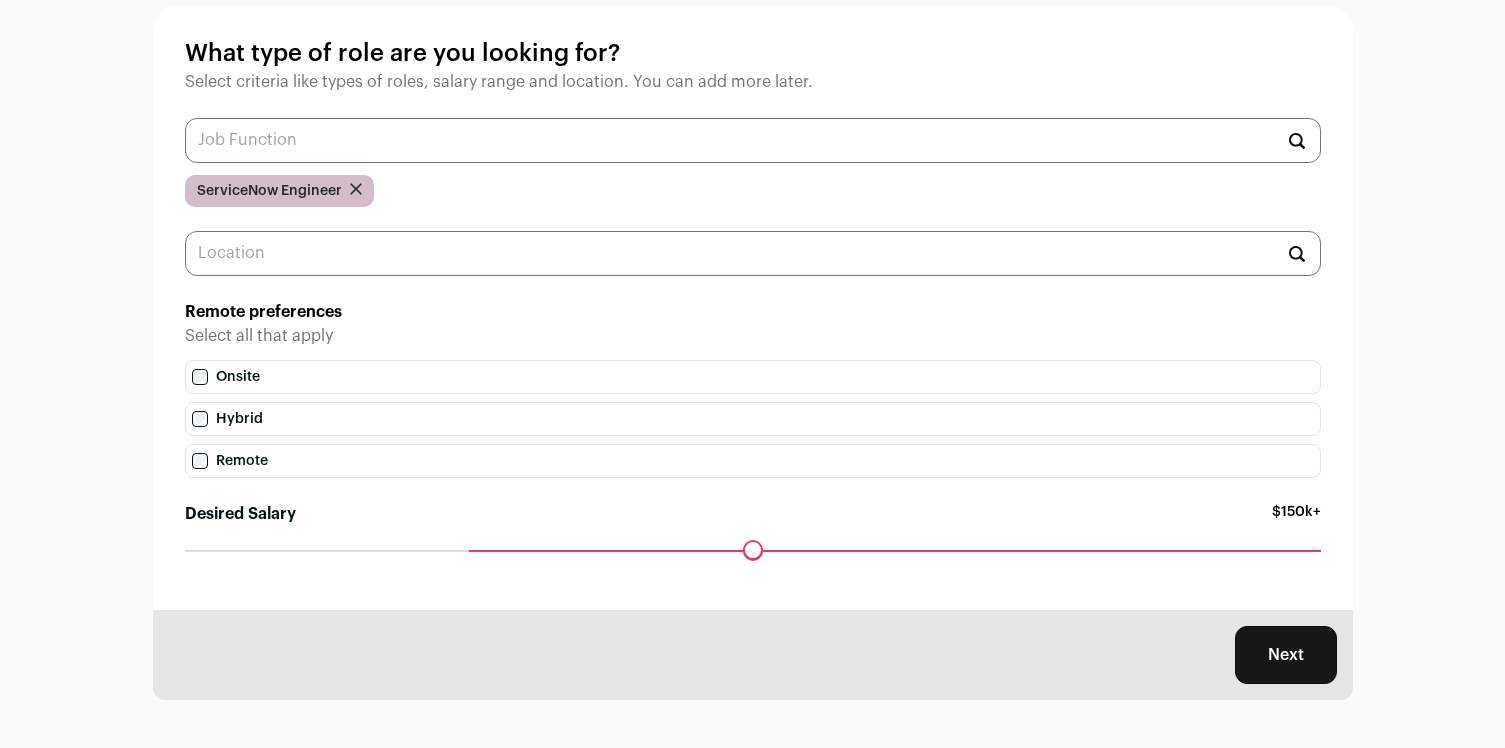 click on "Next" at bounding box center (1286, 655) 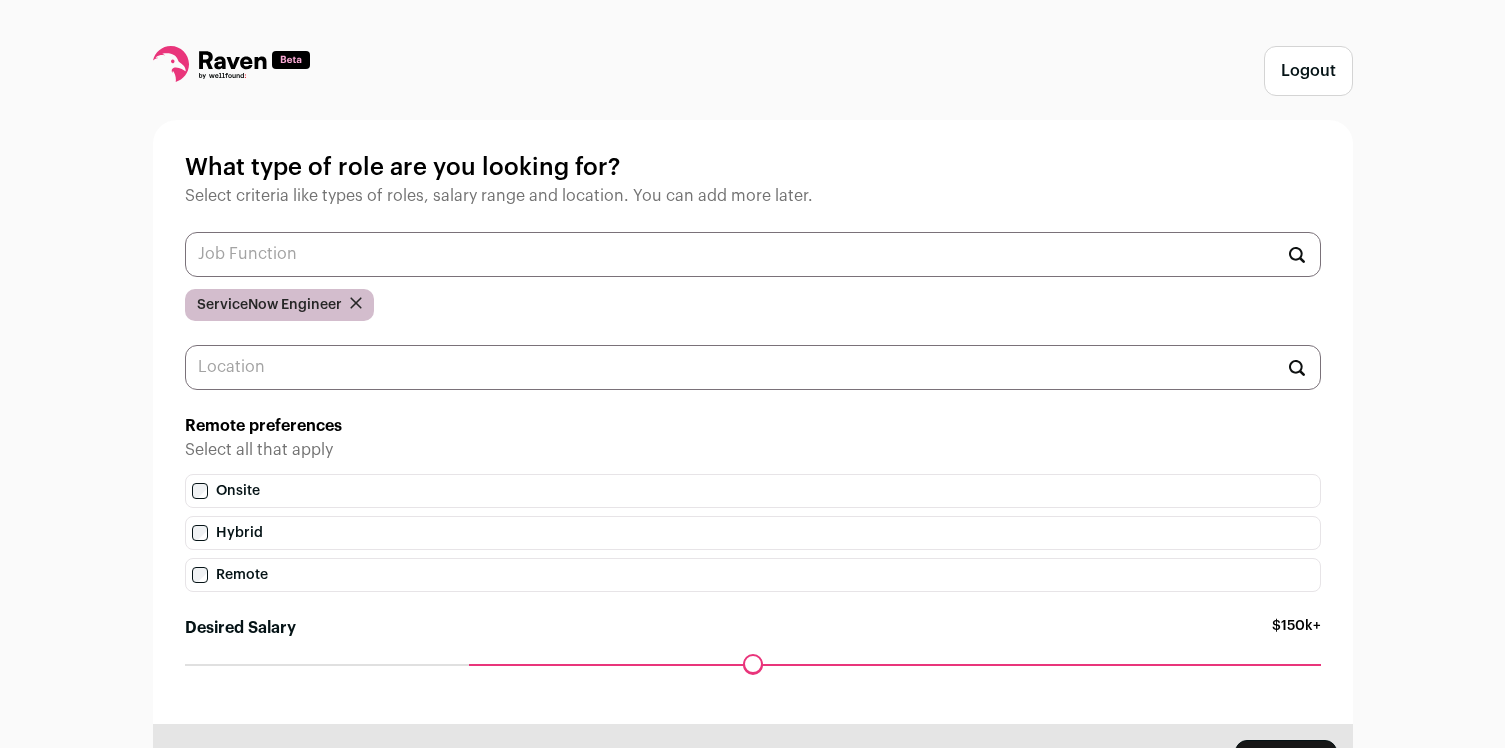 scroll, scrollTop: 0, scrollLeft: 0, axis: both 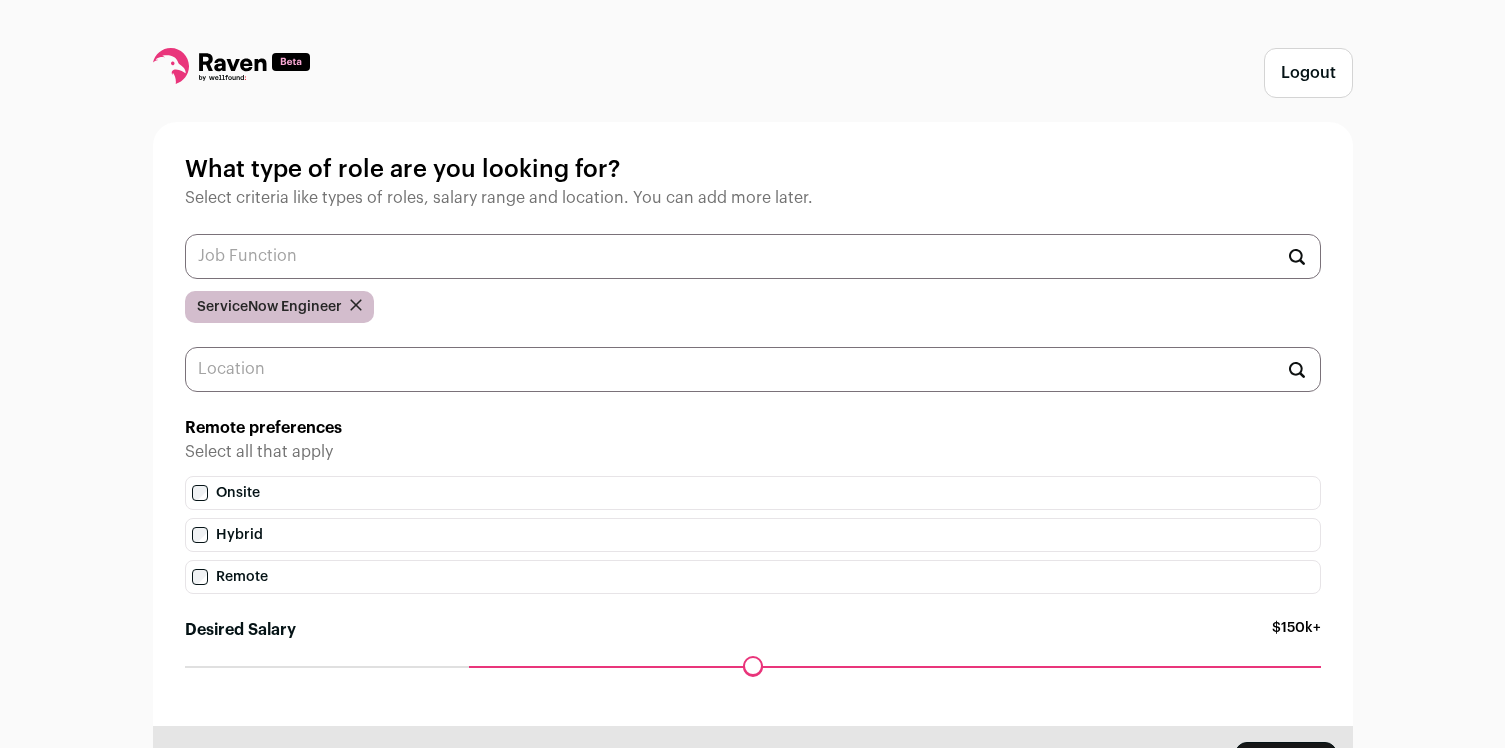 click at bounding box center [753, 369] 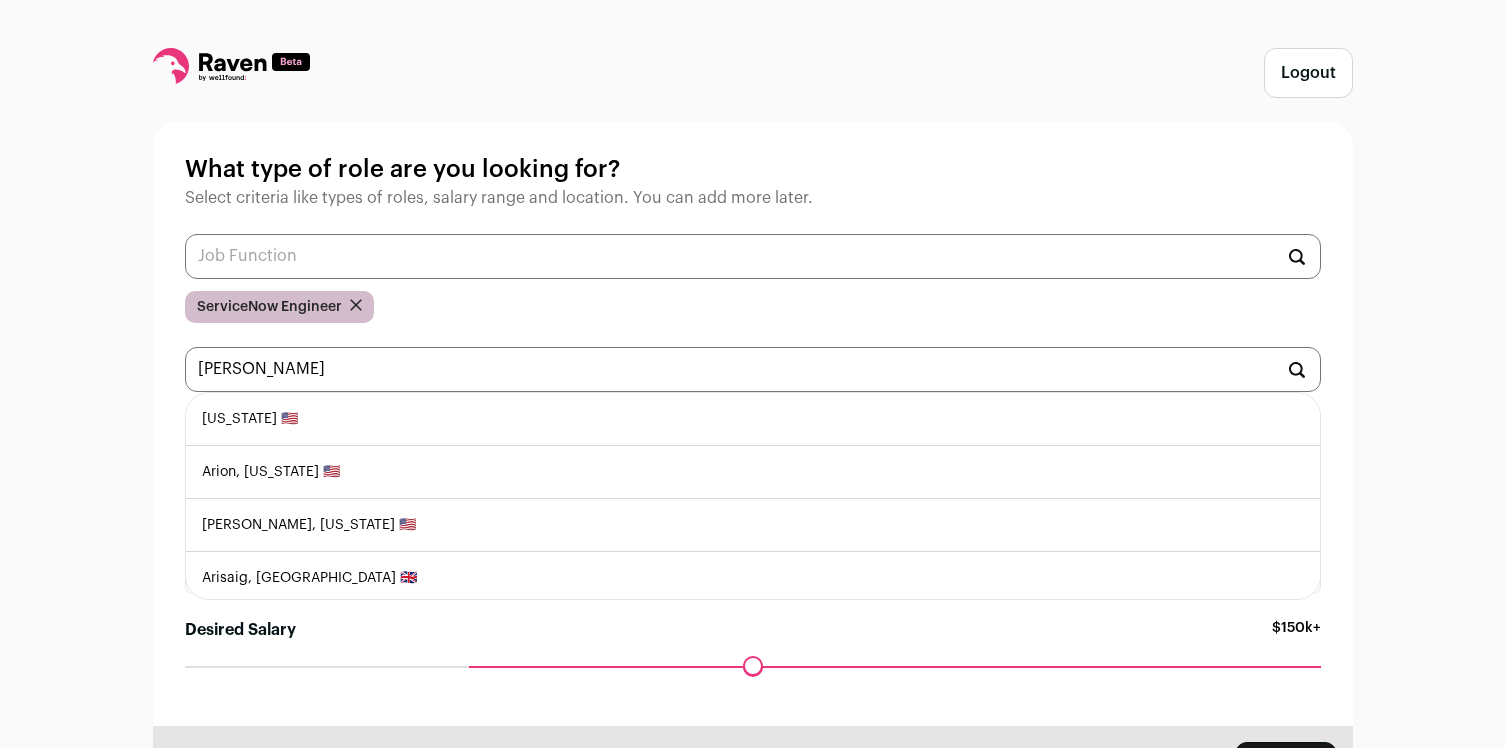 click on "Arizona 🇺🇸" at bounding box center (753, 419) 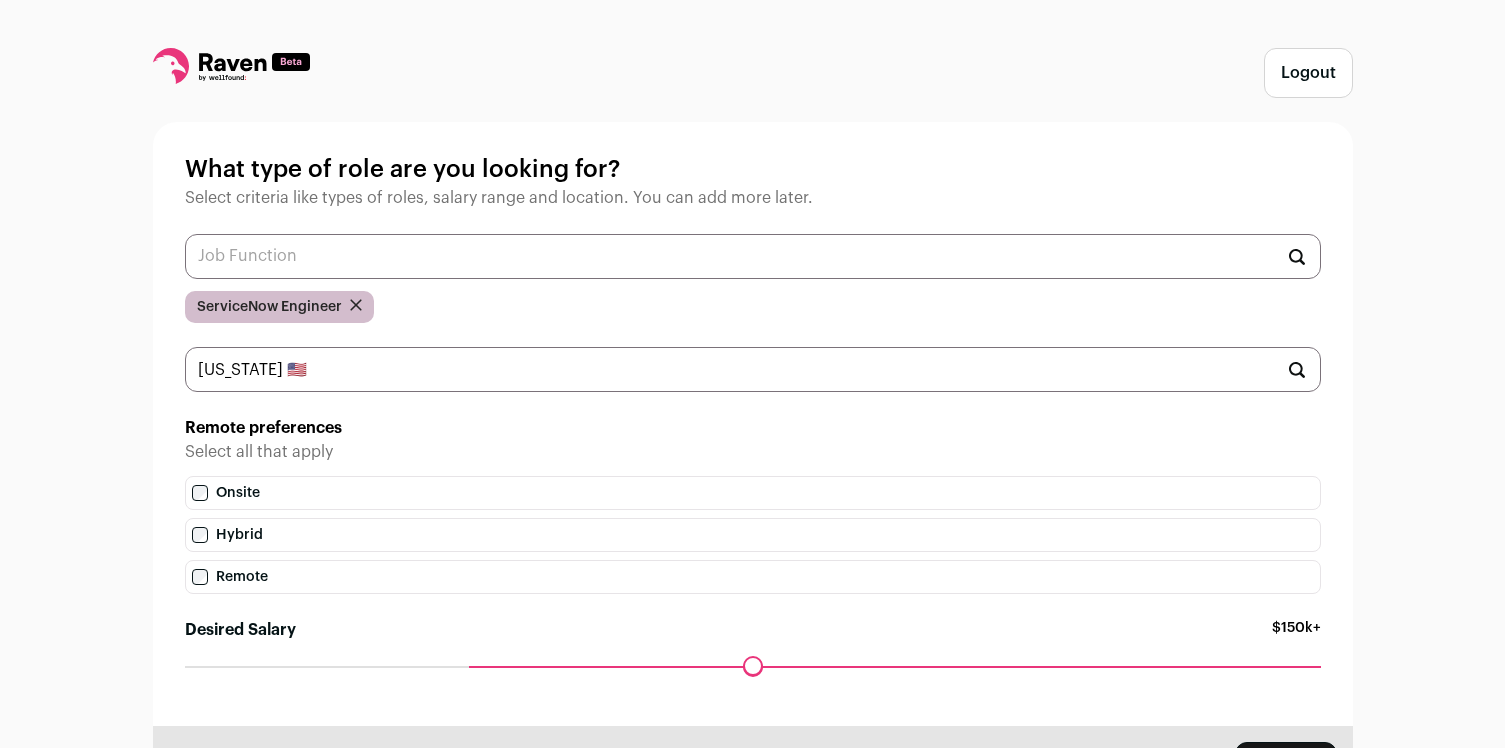 type 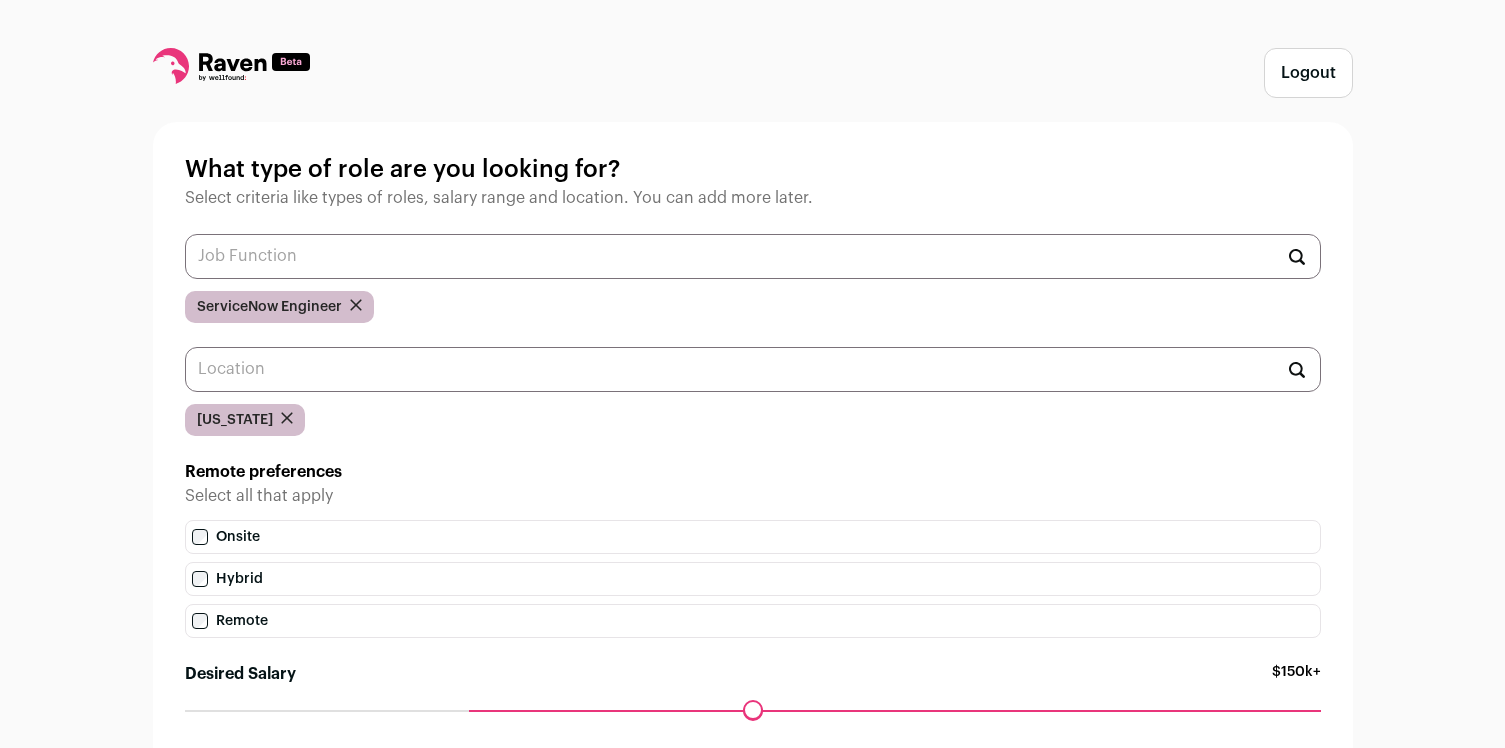 click on "Logout
What type of role are you looking for?
Select criteria like types of roles, salary range and location. You can add more later.
ServiceNow Engineer
Arizona
Remote preferences
Select all that apply
Onsite
Hybrid
Remote
Desired Salary
$150k+
Maximum desired salary
******" at bounding box center (752, 454) 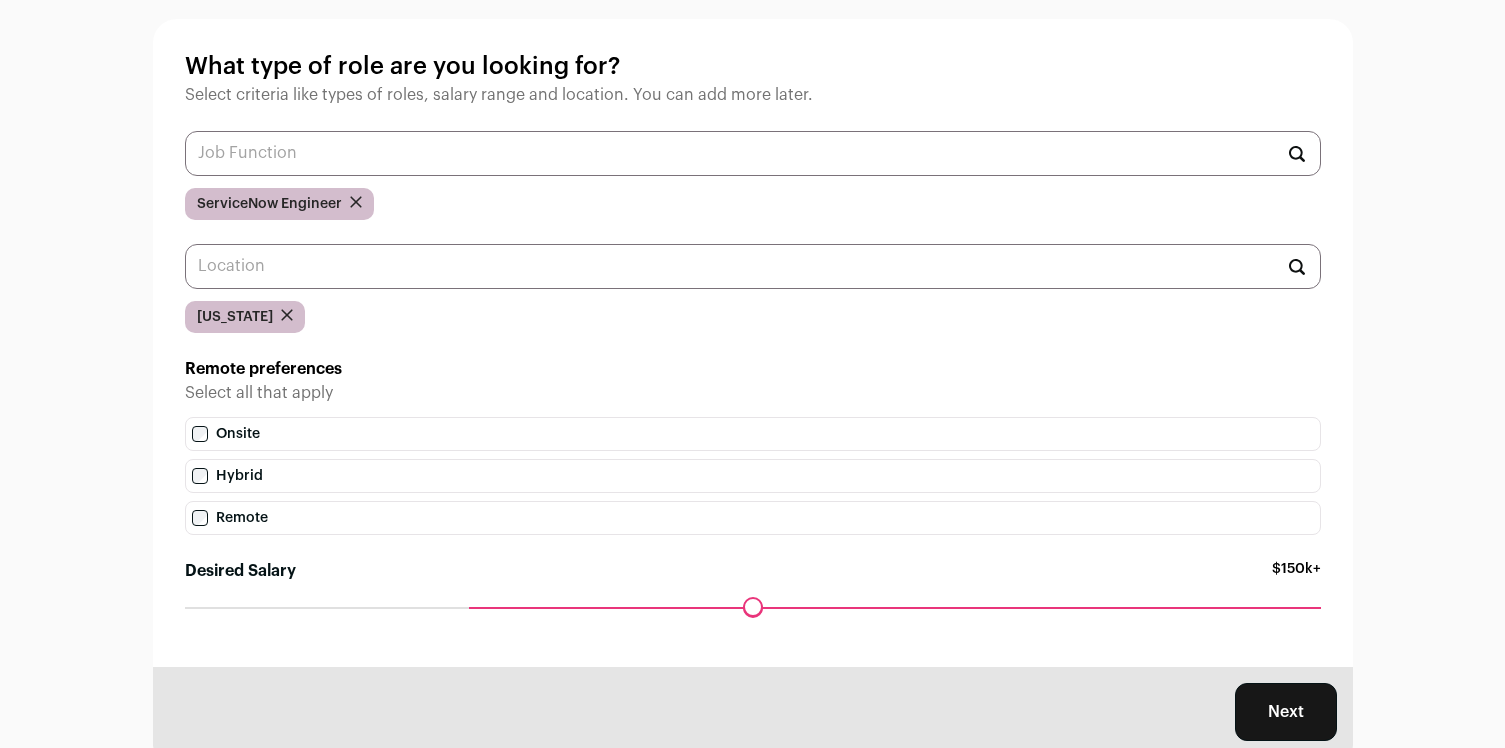 scroll, scrollTop: 160, scrollLeft: 0, axis: vertical 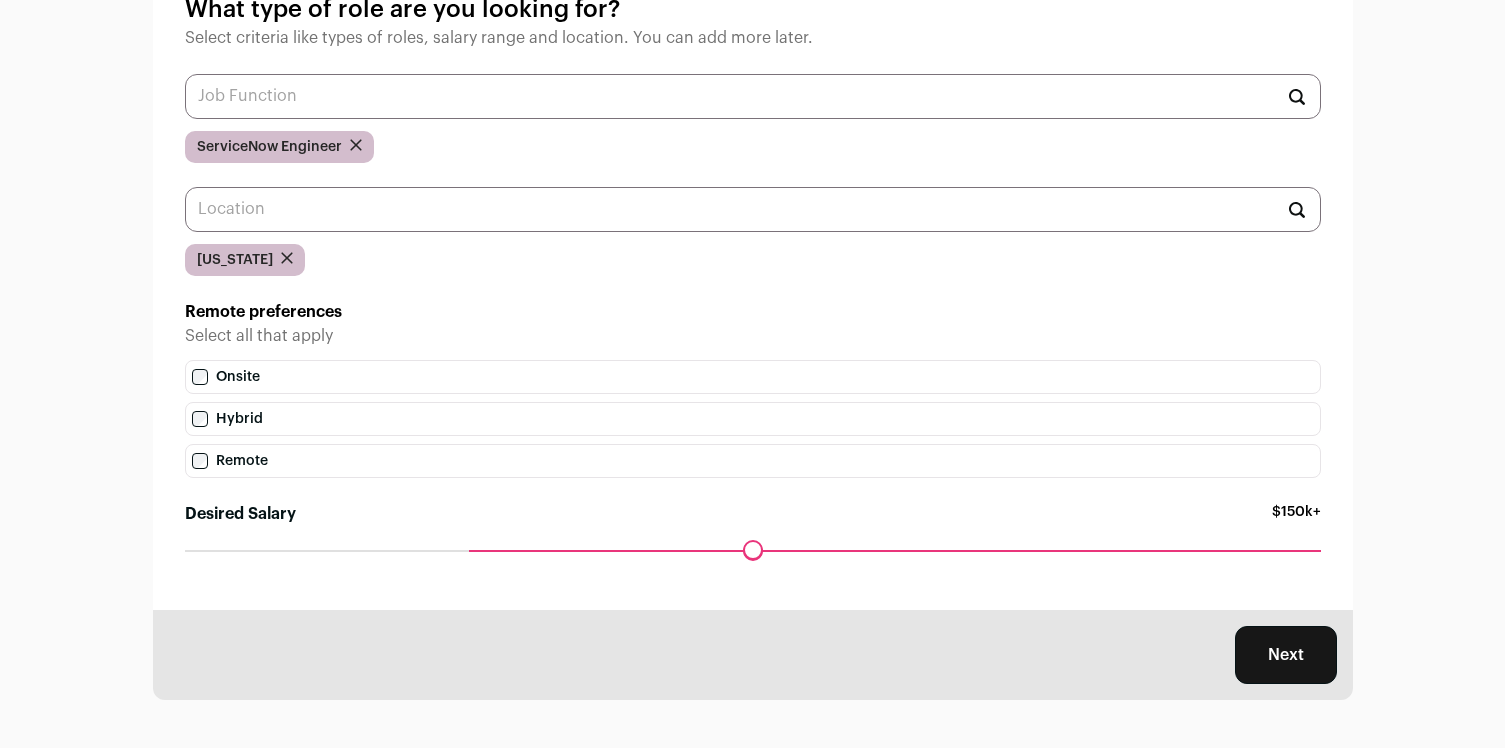 click on "Next" at bounding box center [1286, 655] 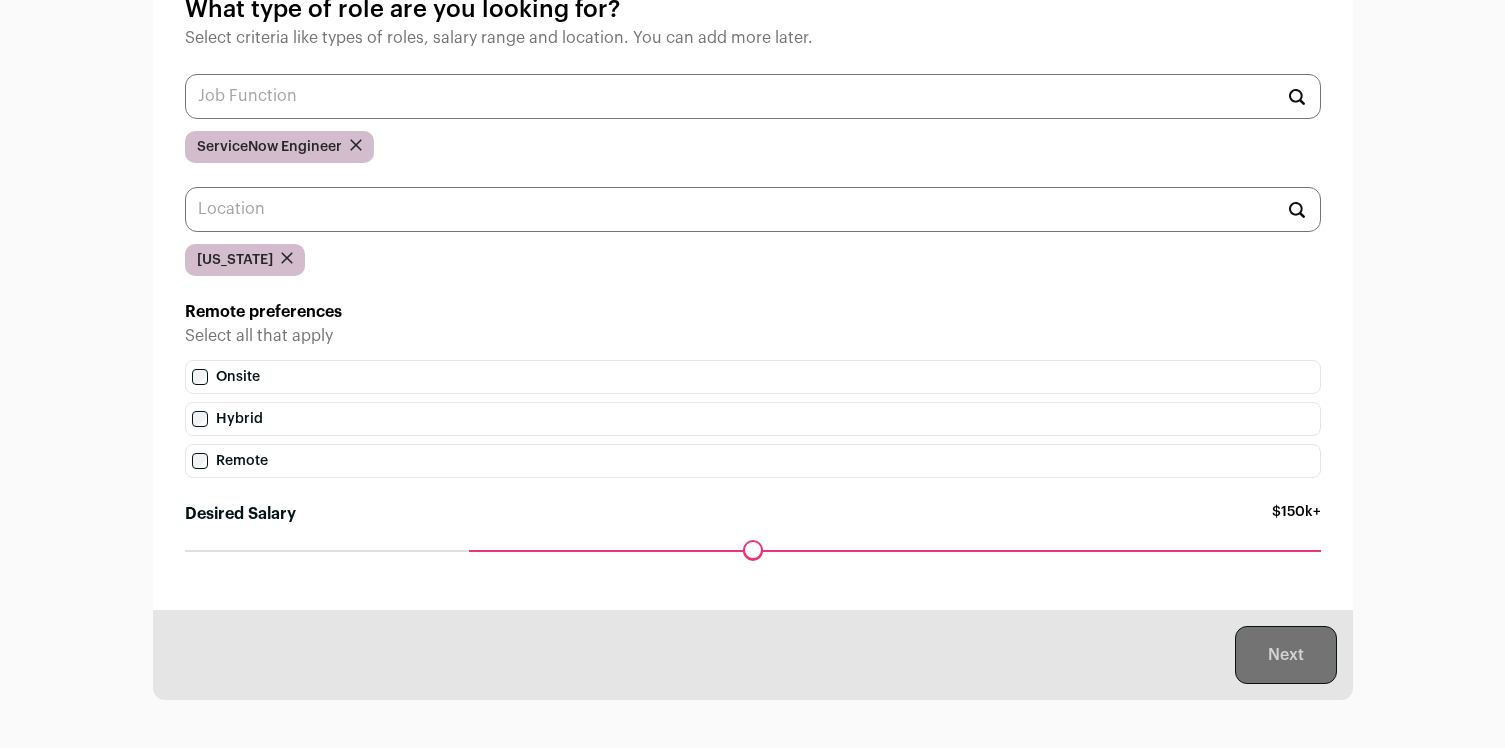 scroll, scrollTop: 0, scrollLeft: 0, axis: both 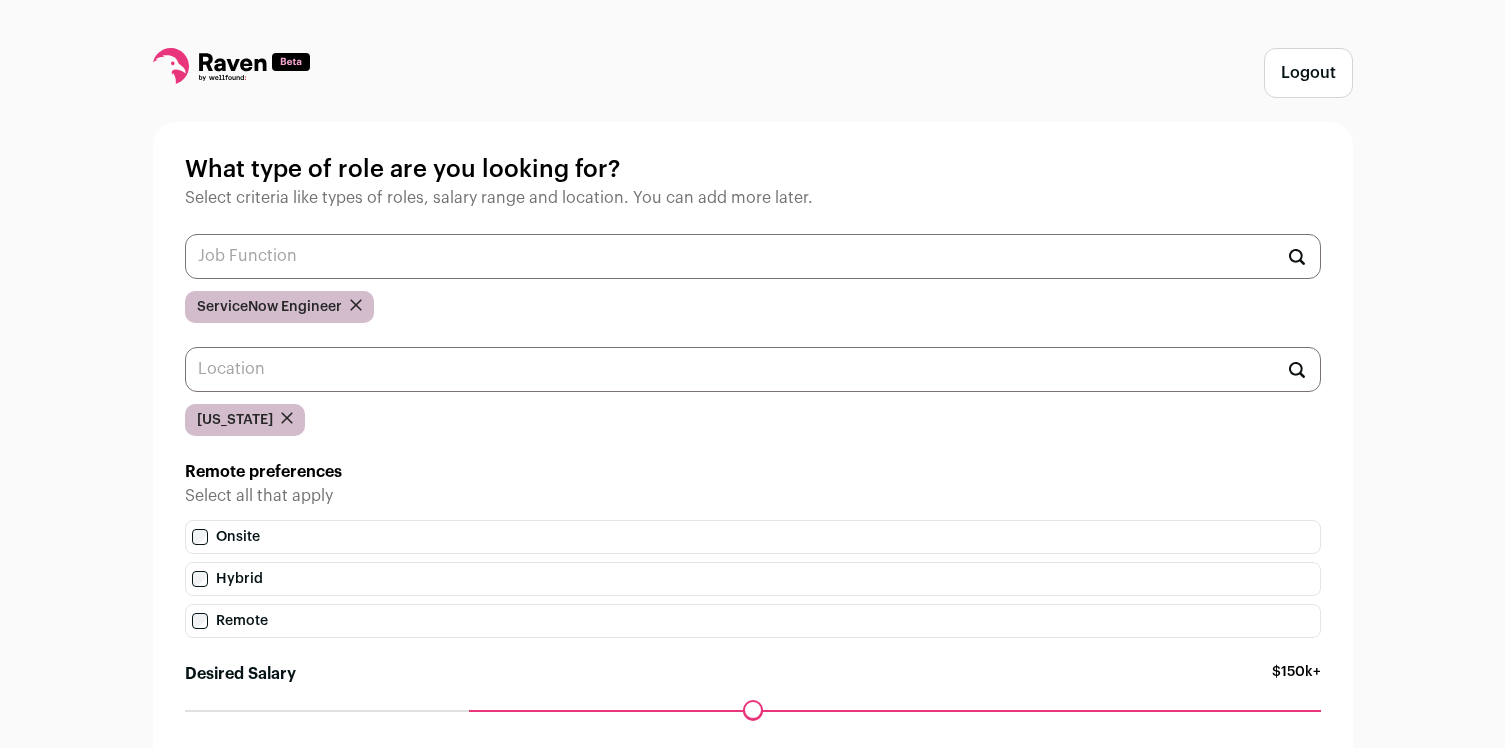 click on "Logout
What type of role are you looking for?
Select criteria like types of roles, salary range and location. You can add more later.
ServiceNow Engineer
Arizona
Remote preferences
Select all that apply
Onsite
Hybrid
Remote
Desired Salary
$150k+
Maximum desired salary
******" at bounding box center [752, 454] 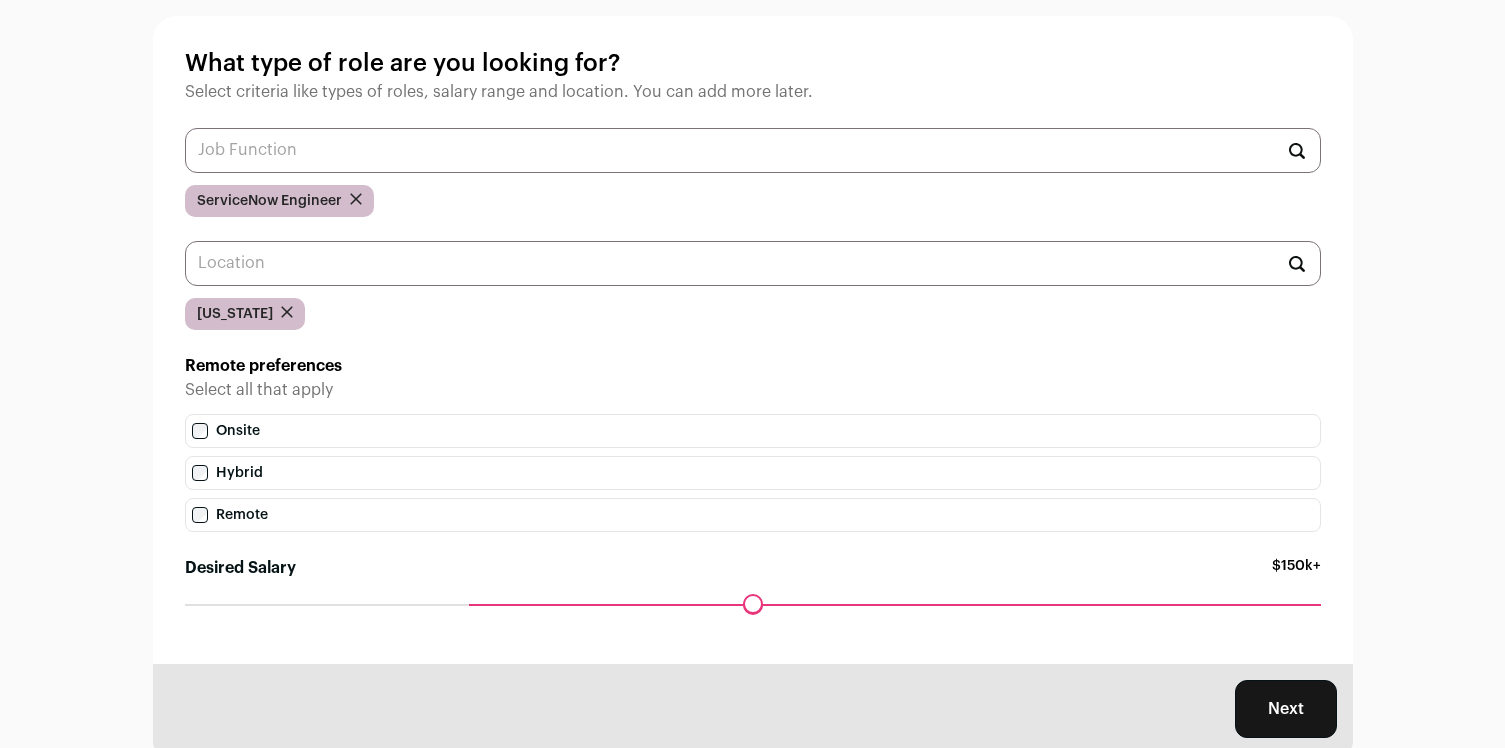scroll, scrollTop: 160, scrollLeft: 0, axis: vertical 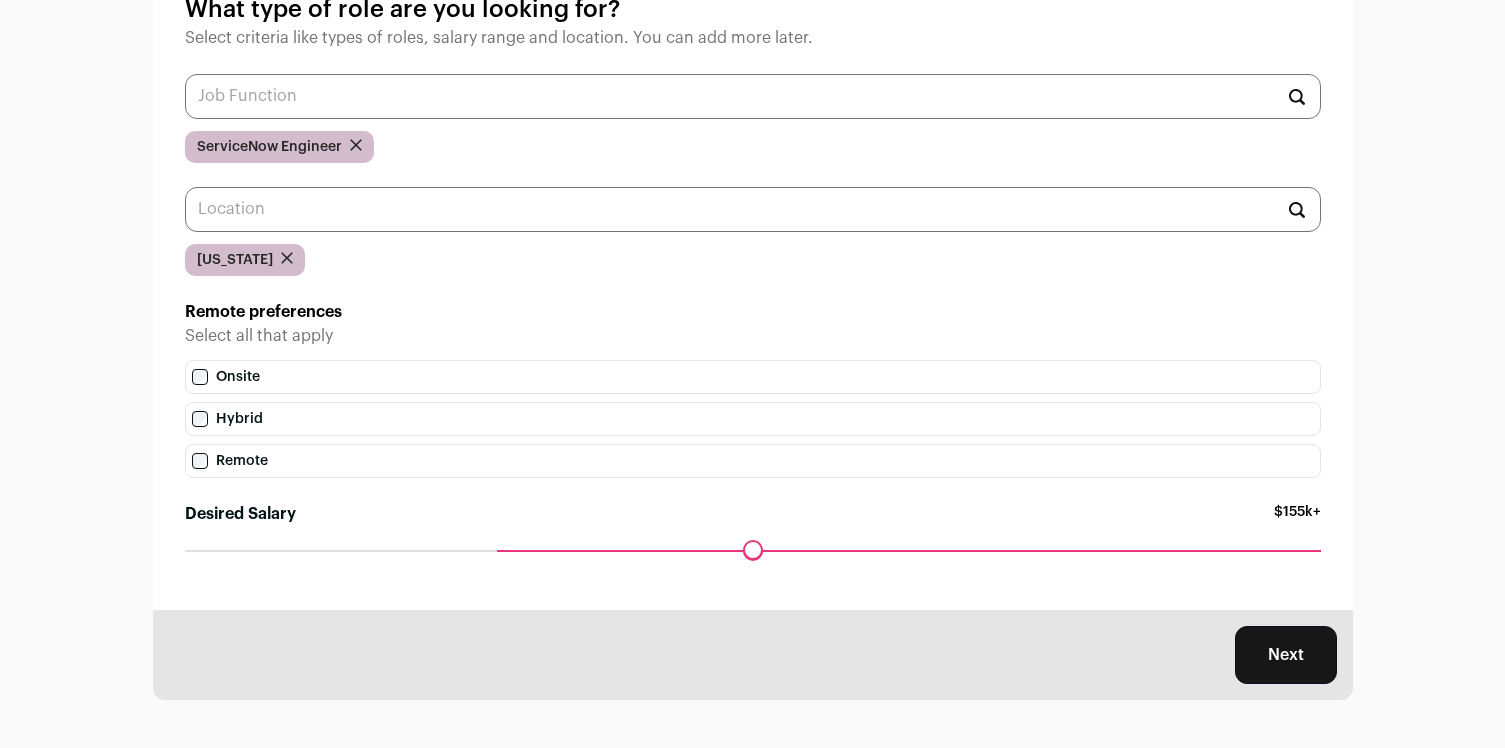 drag, startPoint x: 471, startPoint y: 554, endPoint x: 491, endPoint y: 553, distance: 20.024984 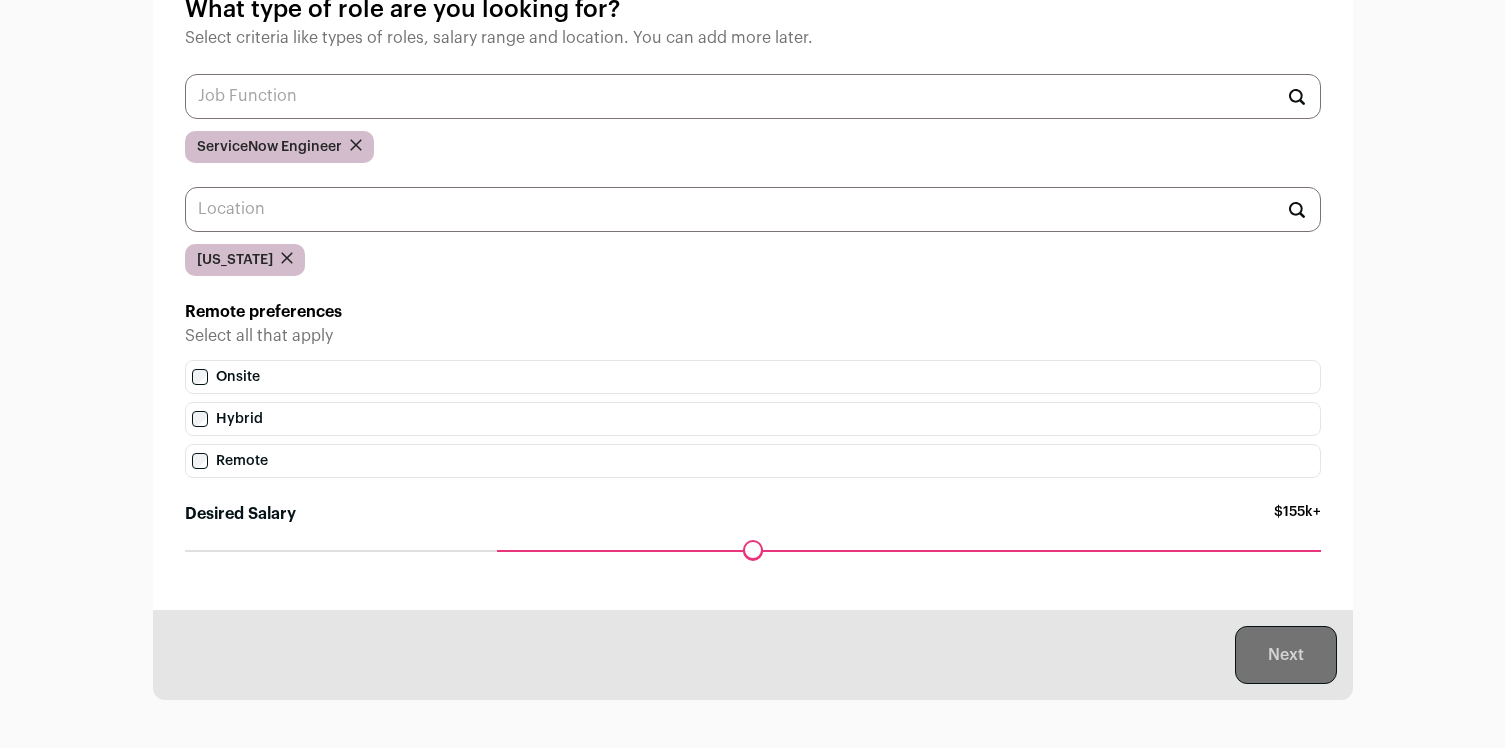 scroll, scrollTop: 0, scrollLeft: 0, axis: both 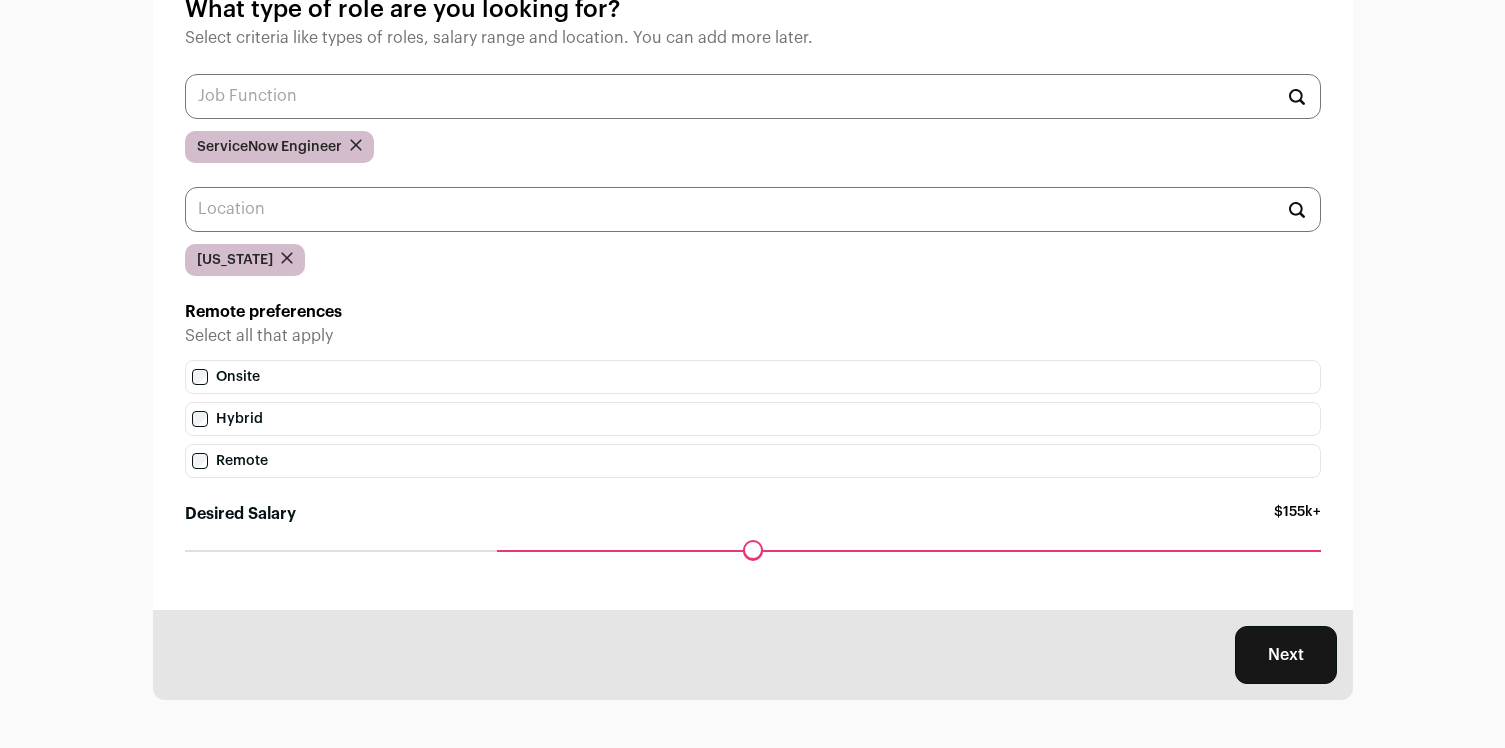 drag, startPoint x: 944, startPoint y: 491, endPoint x: 884, endPoint y: 759, distance: 274.6343 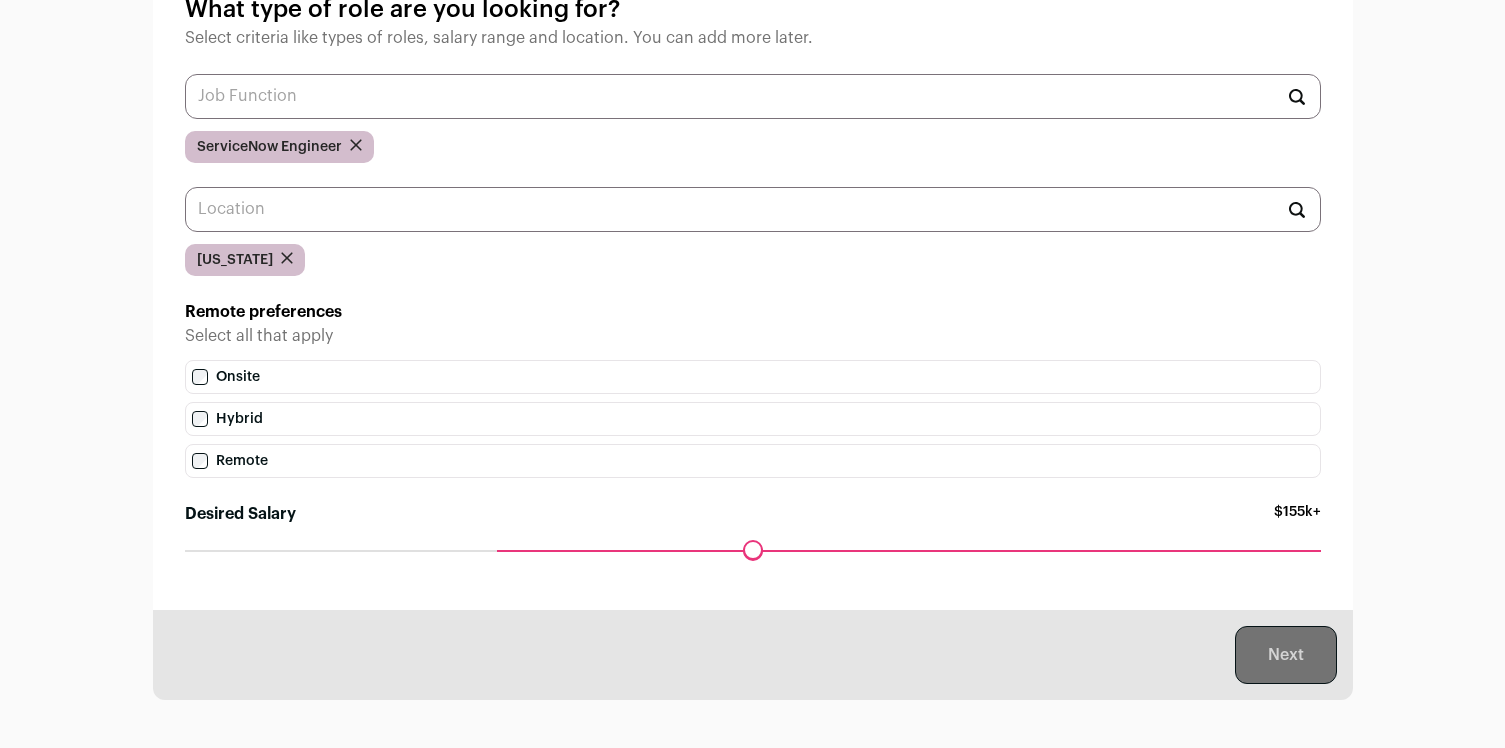 scroll, scrollTop: 0, scrollLeft: 0, axis: both 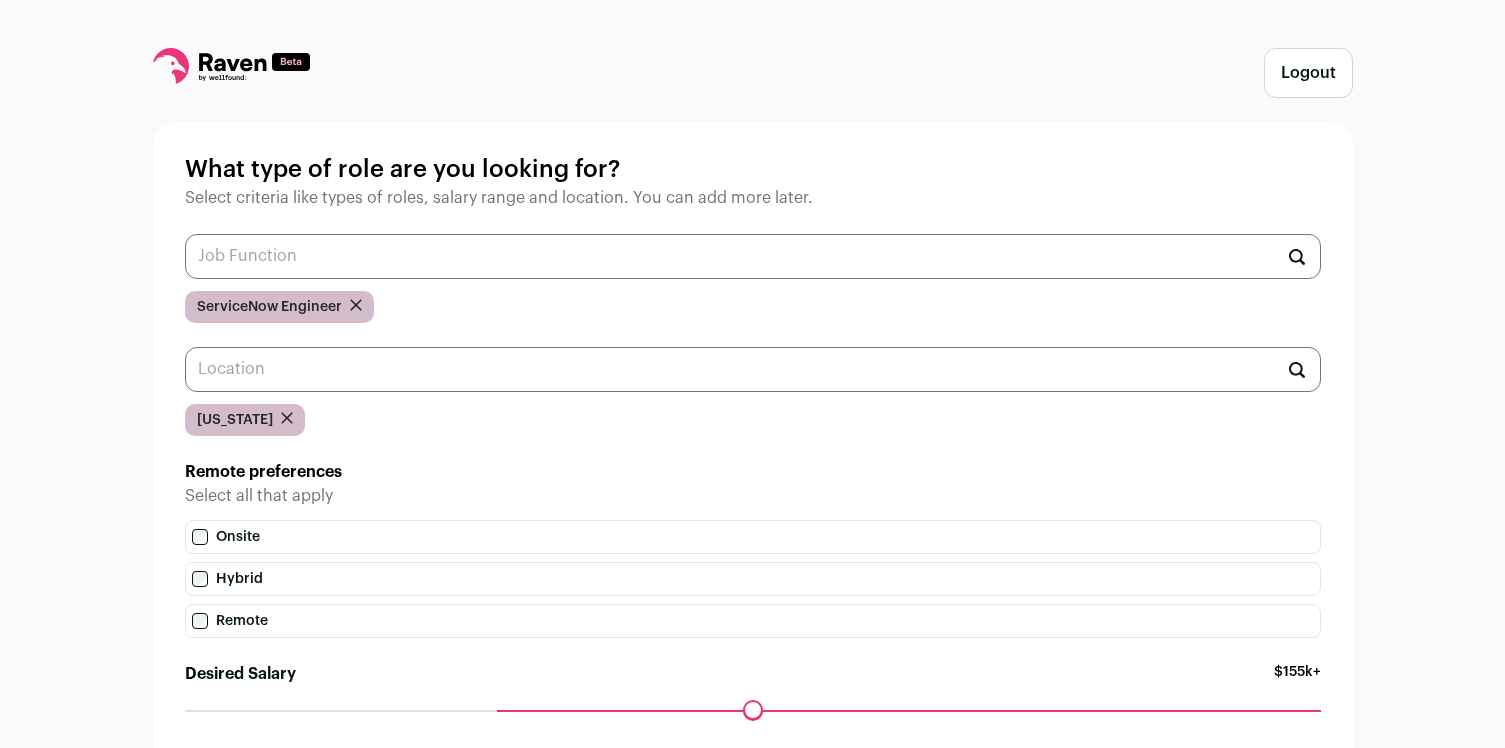 click at bounding box center (753, 256) 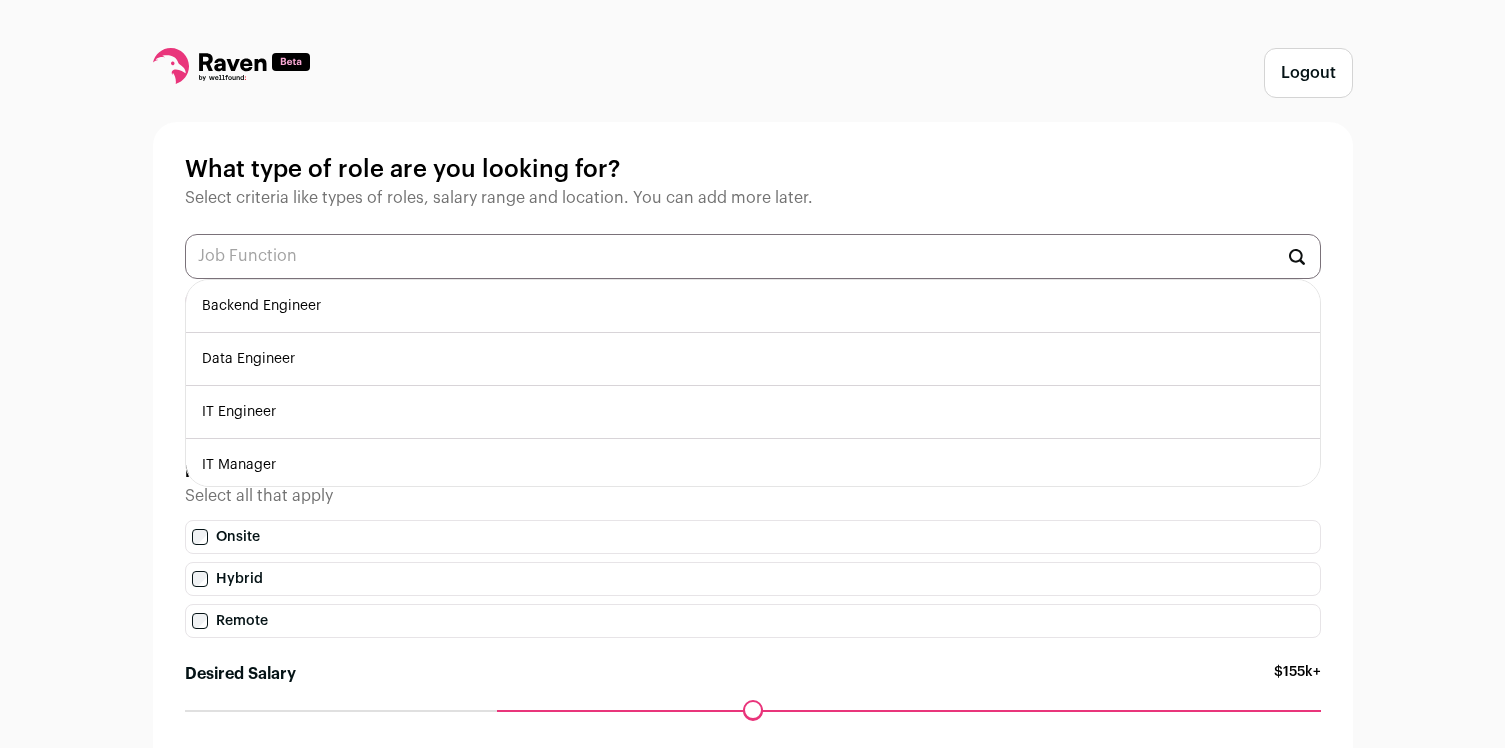 click on "Backend Engineer" at bounding box center [753, 306] 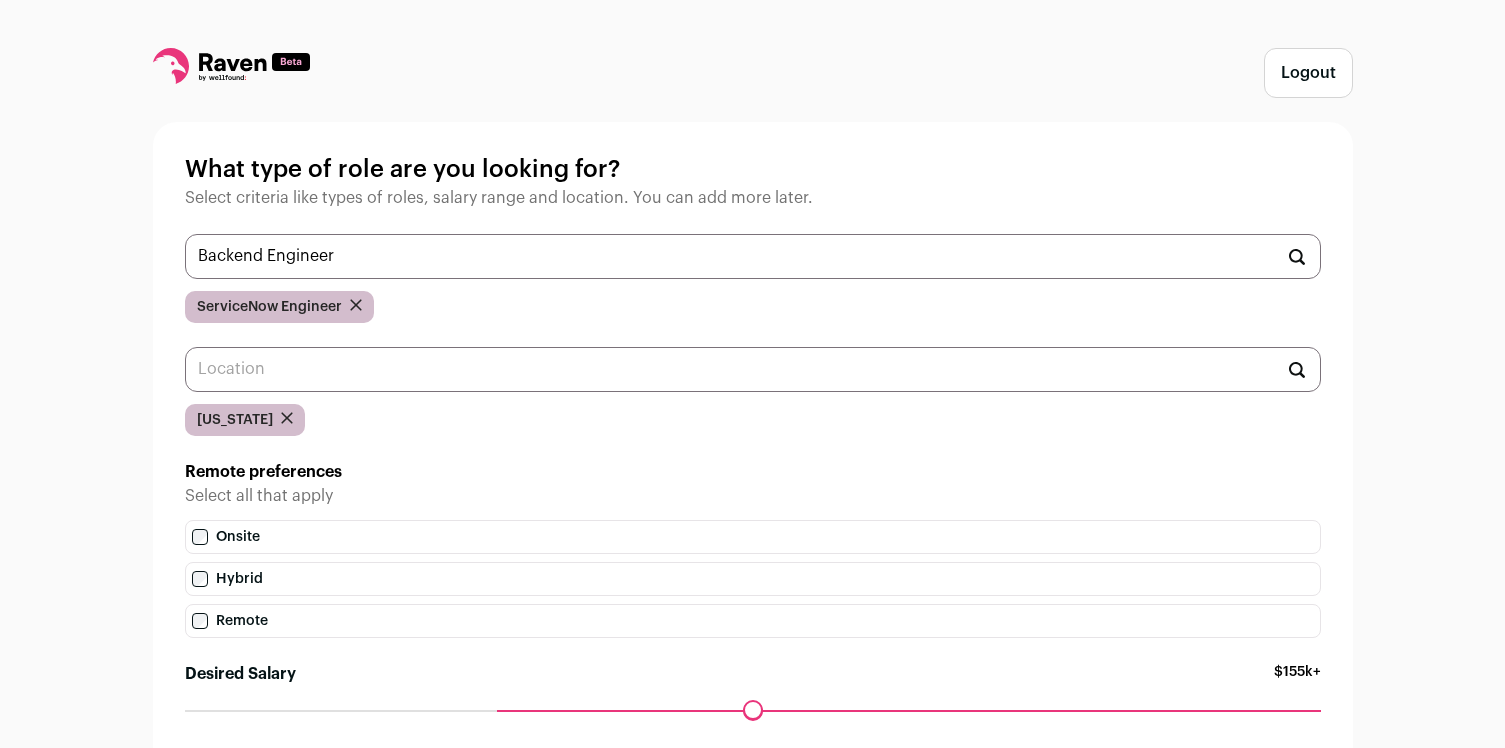 type 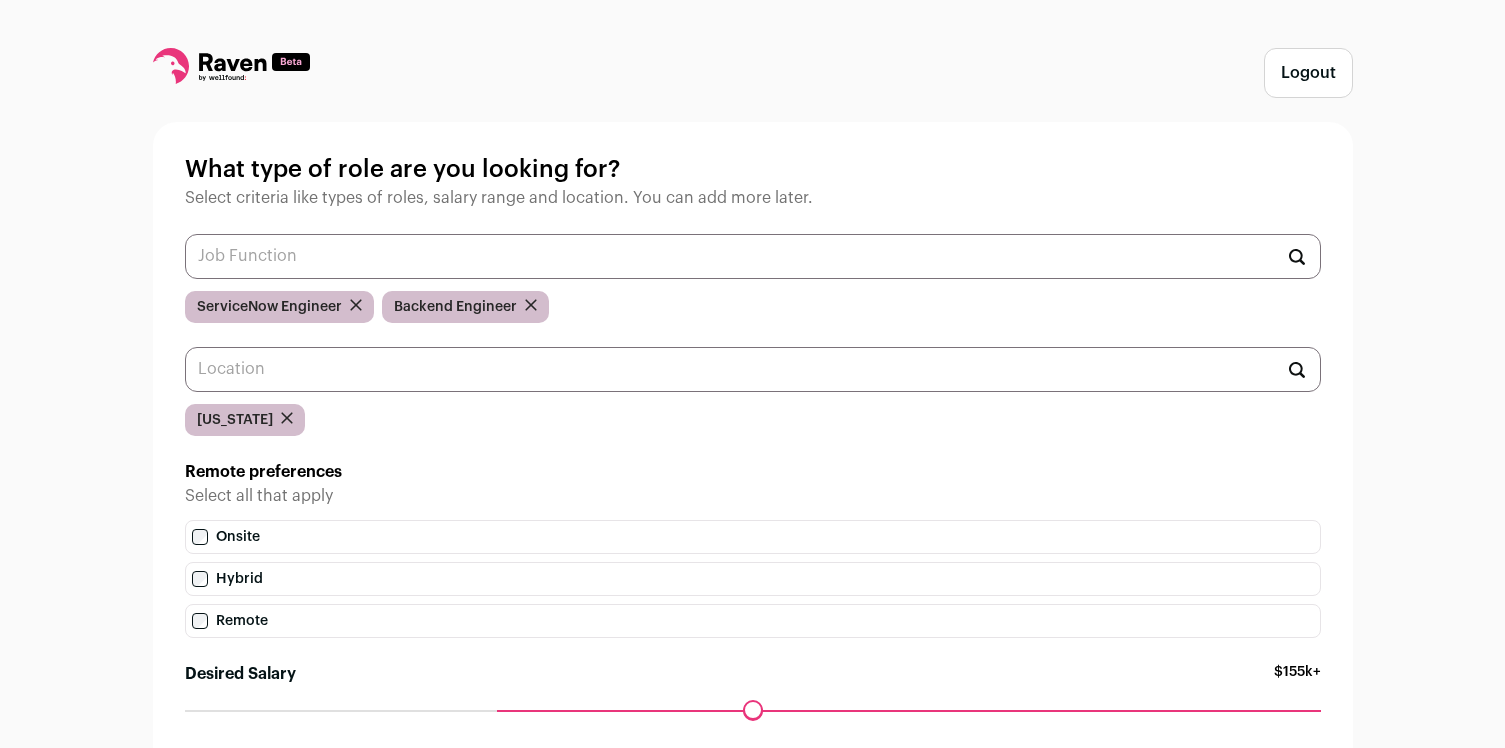 click on "Logout
What type of role are you looking for?
Select criteria like types of roles, salary range and location. You can add more later.
ServiceNow Engineer
Backend Engineer
[US_STATE]
Remote preferences
Select all that apply
Onsite
Hybrid
Remote
Desired Salary
$155k+" at bounding box center (752, 454) 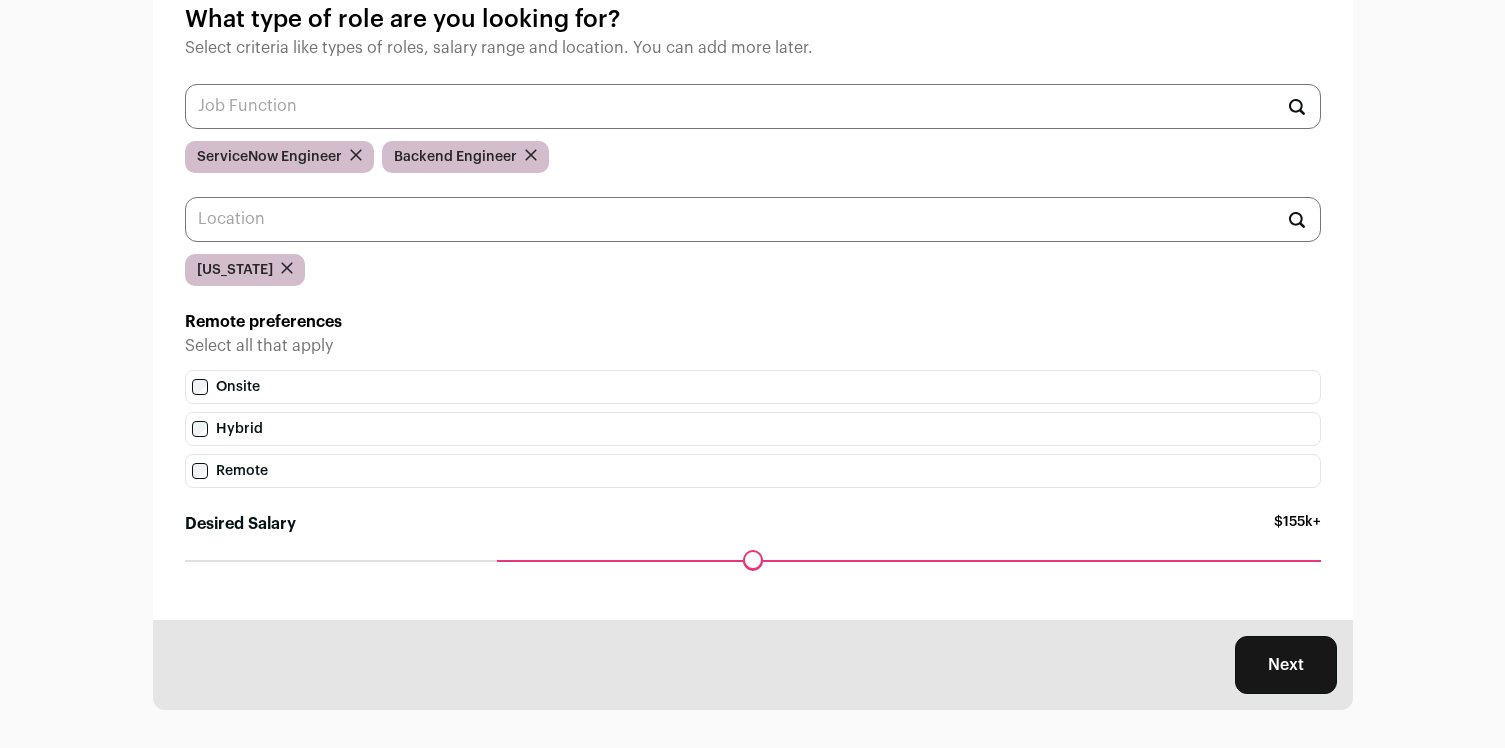 scroll, scrollTop: 160, scrollLeft: 0, axis: vertical 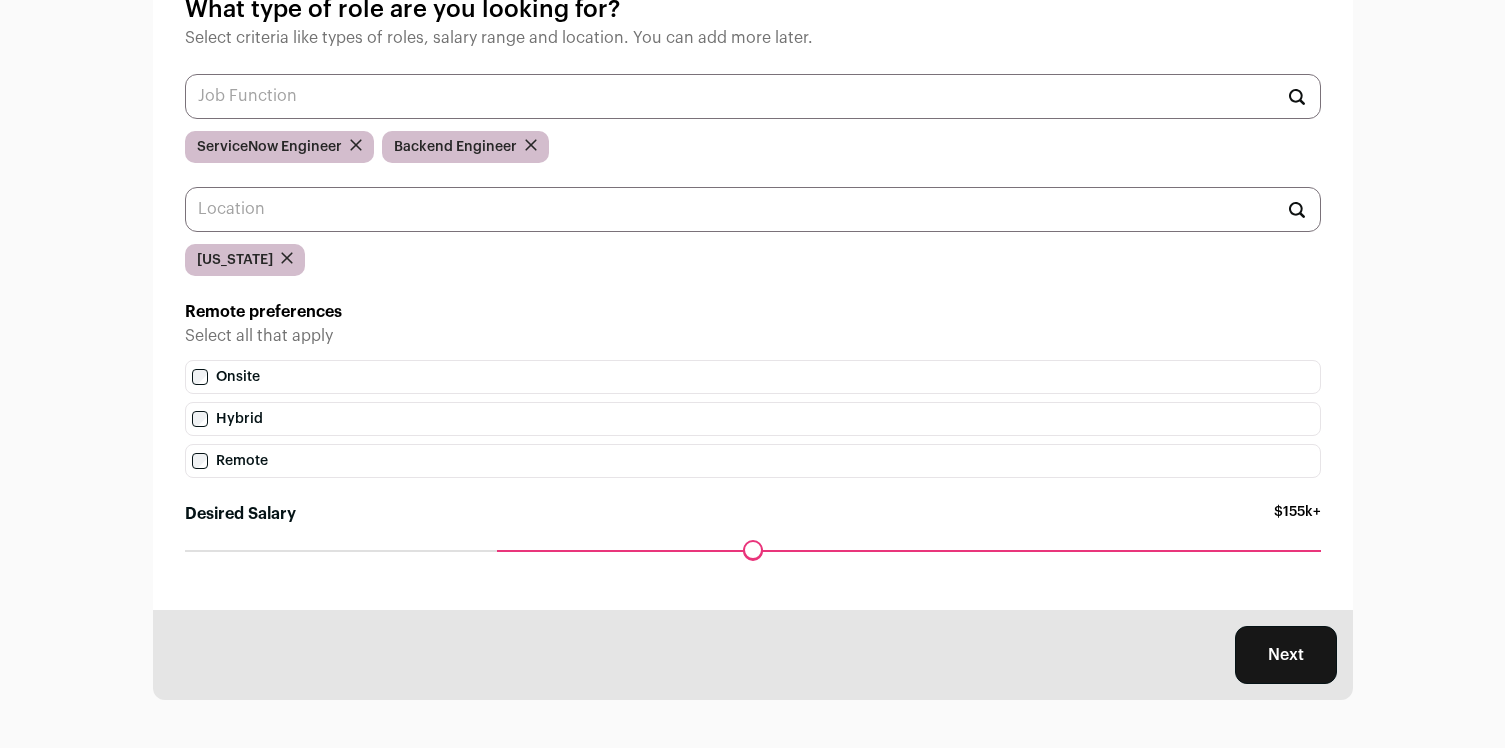 click on "Next" at bounding box center (1286, 655) 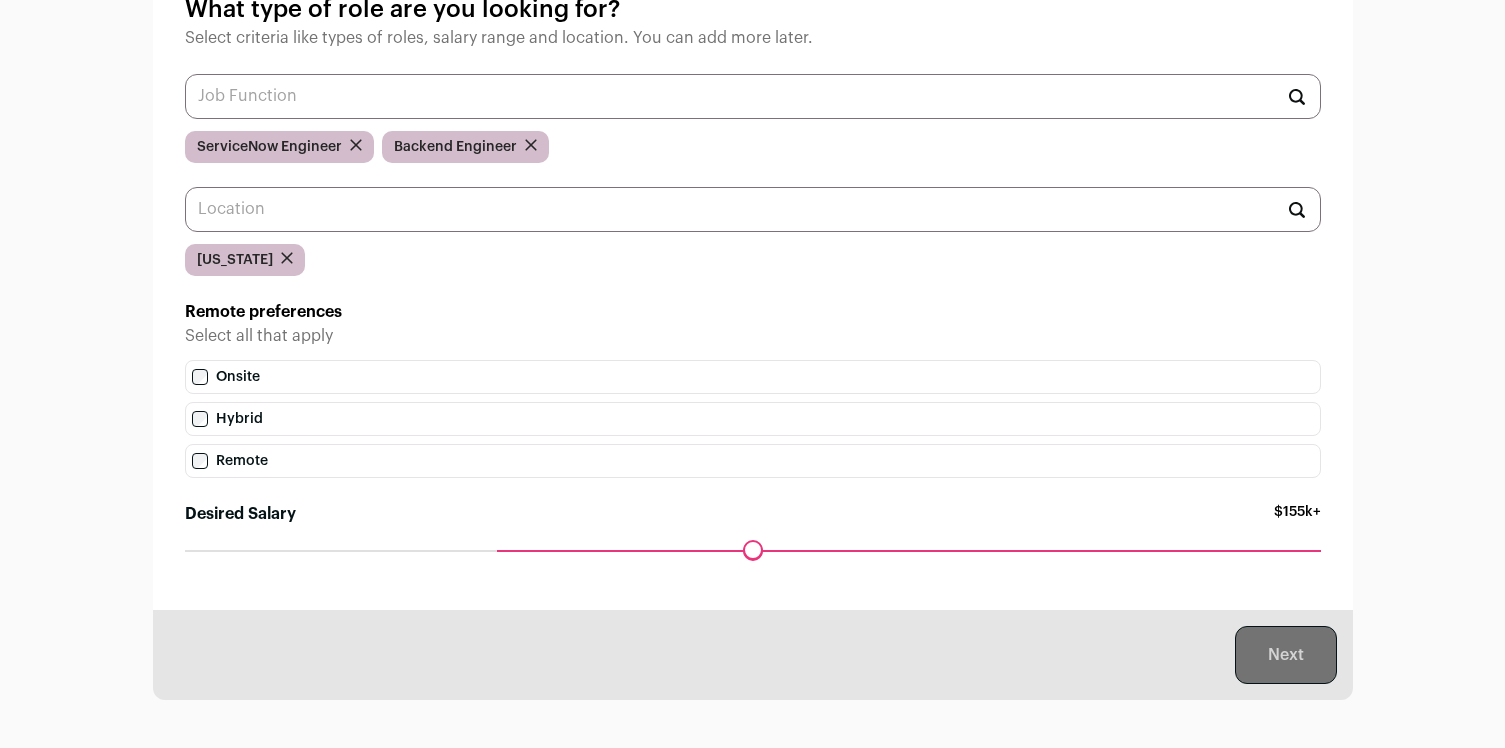 scroll, scrollTop: 0, scrollLeft: 0, axis: both 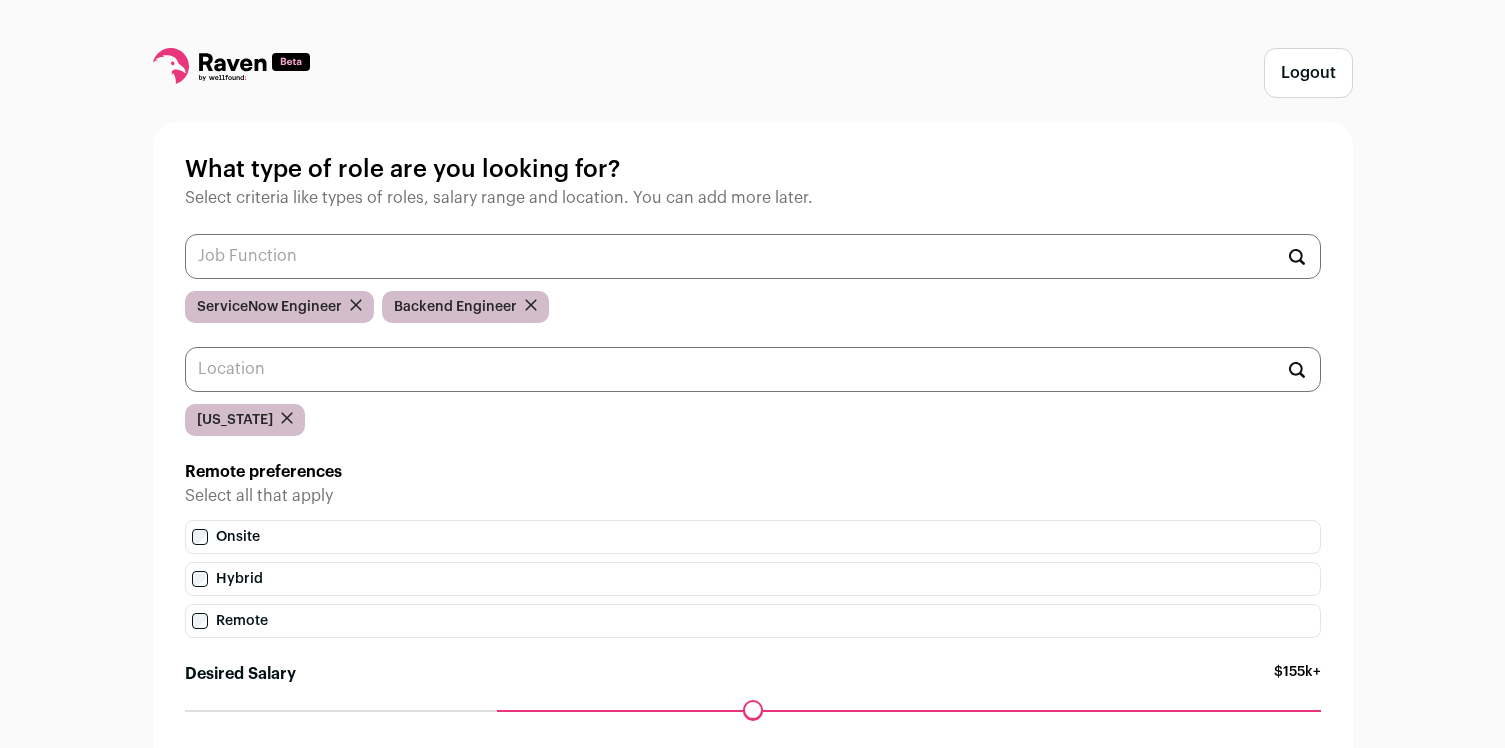 click at bounding box center (531, 307) 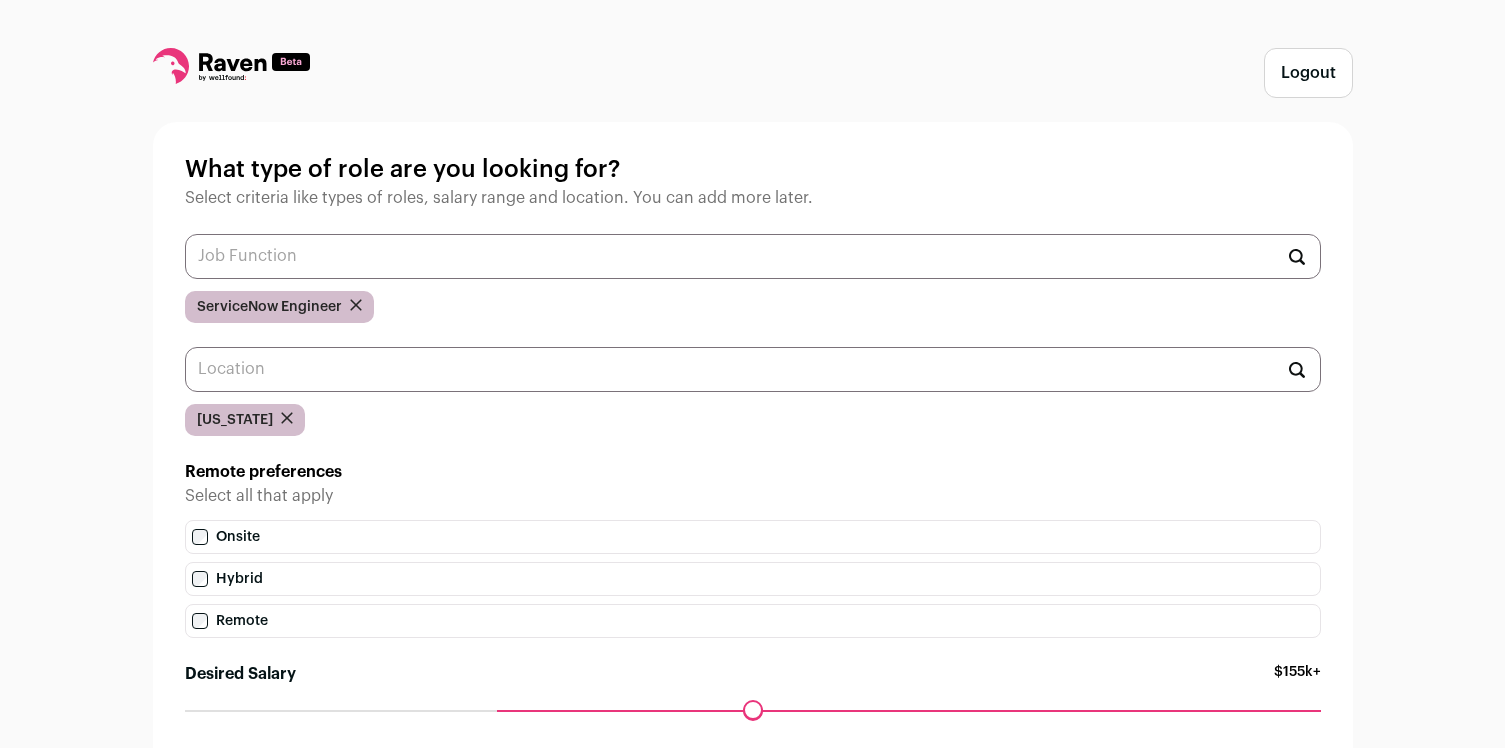 click on "Remote preferences" at bounding box center [753, 472] 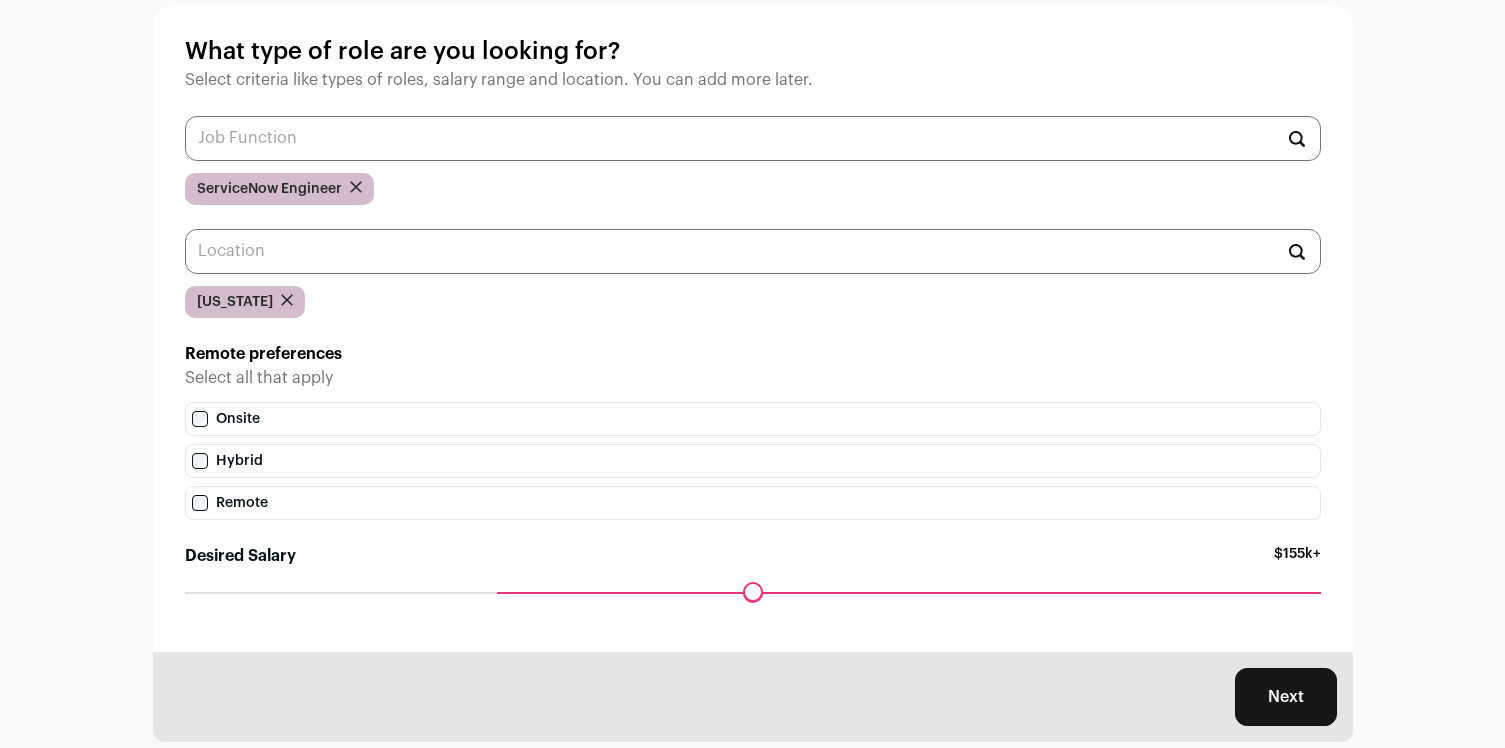 scroll, scrollTop: 160, scrollLeft: 0, axis: vertical 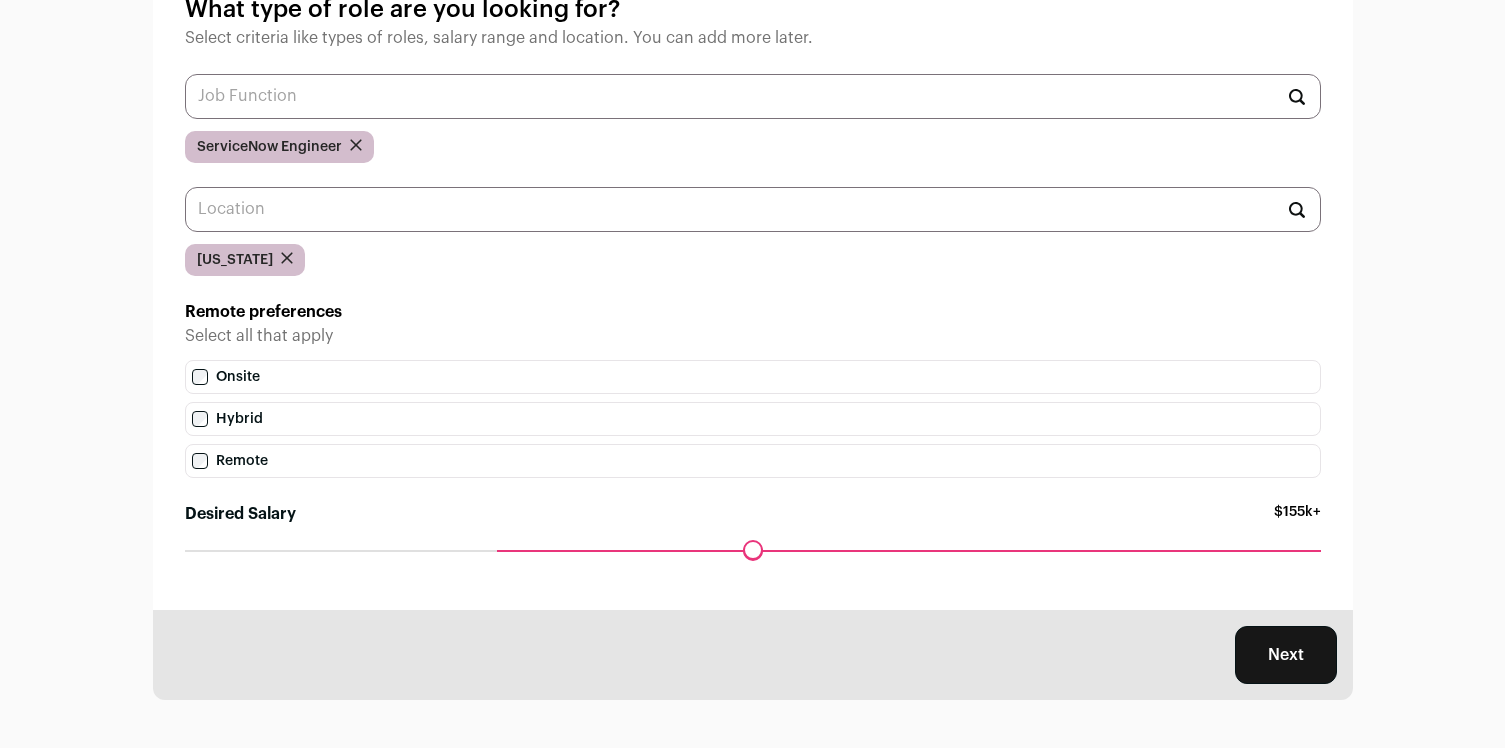 click on "Hybrid" at bounding box center (753, 419) 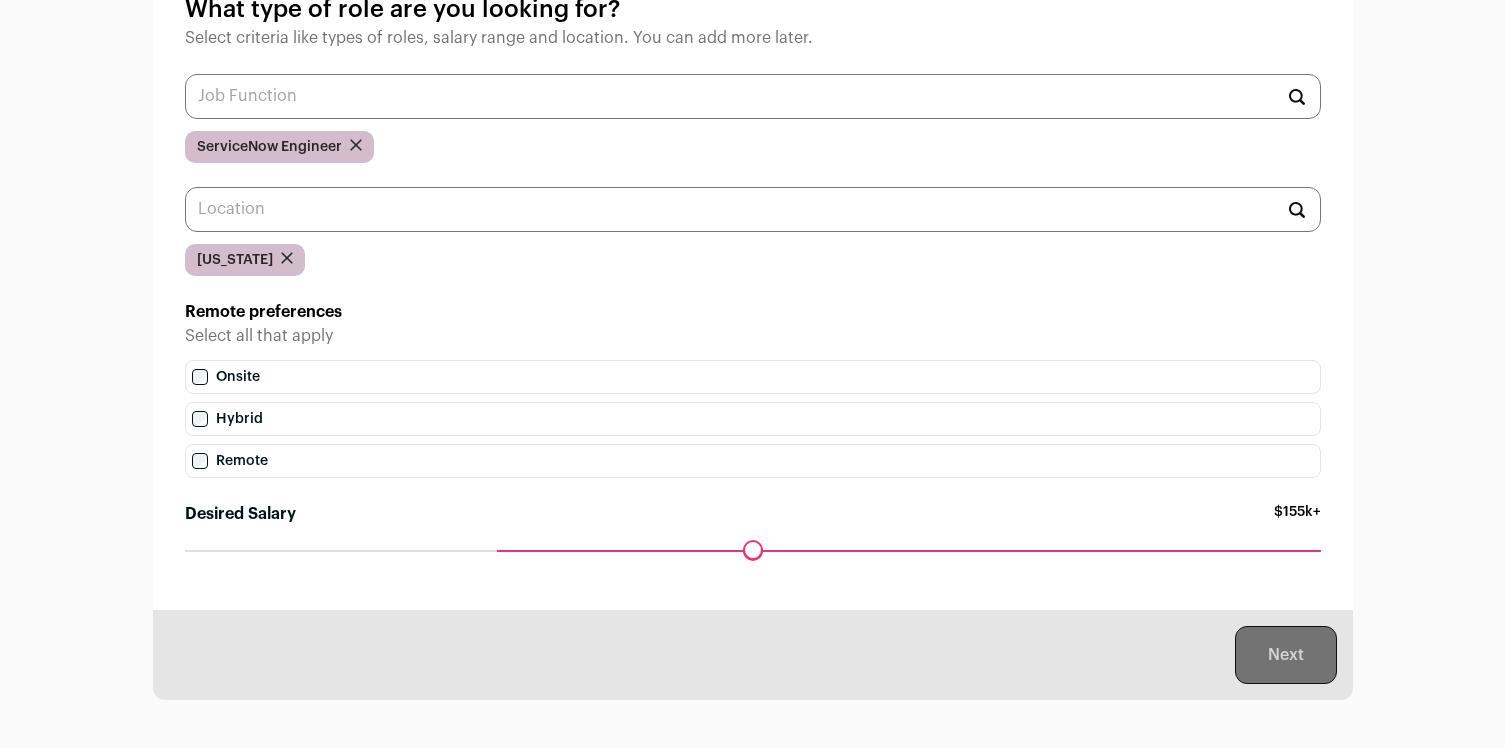 scroll, scrollTop: 0, scrollLeft: 0, axis: both 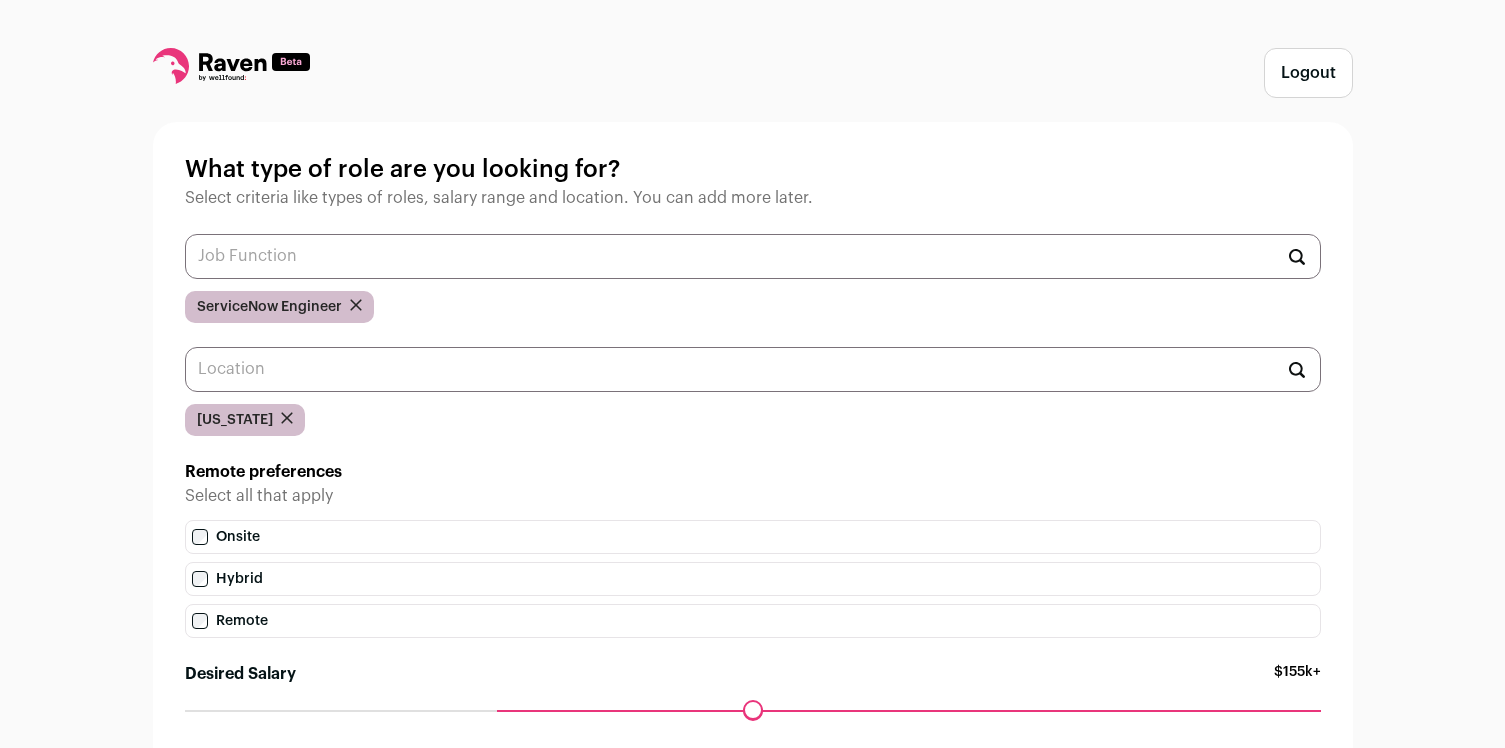 click on "Logout
What type of role are you looking for?
Select criteria like types of roles, salary range and location. You can add more later.
ServiceNow Engineer
[US_STATE]
Remote preferences
Select all that apply
Onsite
Hybrid
Remote
Desired Salary
$155k+
Maximum desired salary
******" at bounding box center (752, 454) 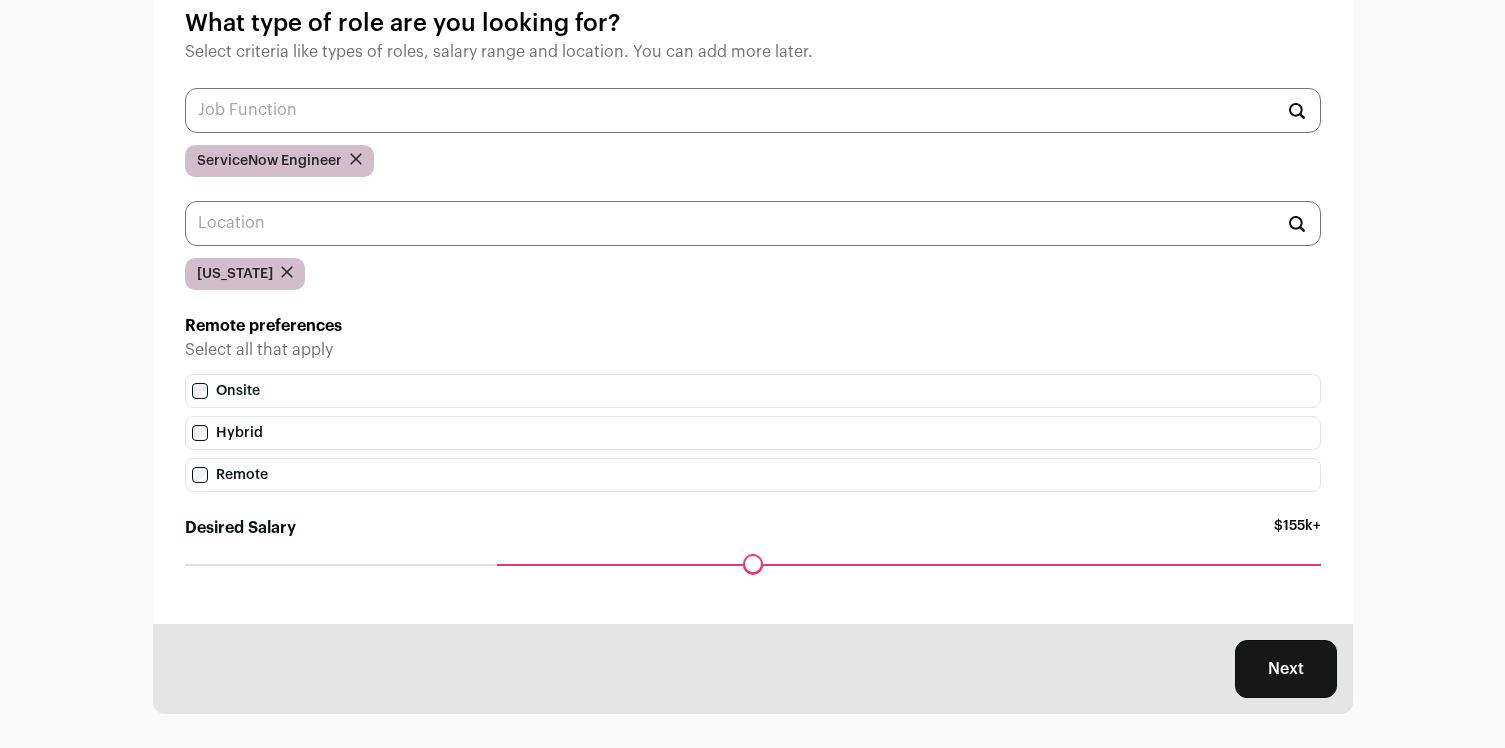 scroll, scrollTop: 160, scrollLeft: 0, axis: vertical 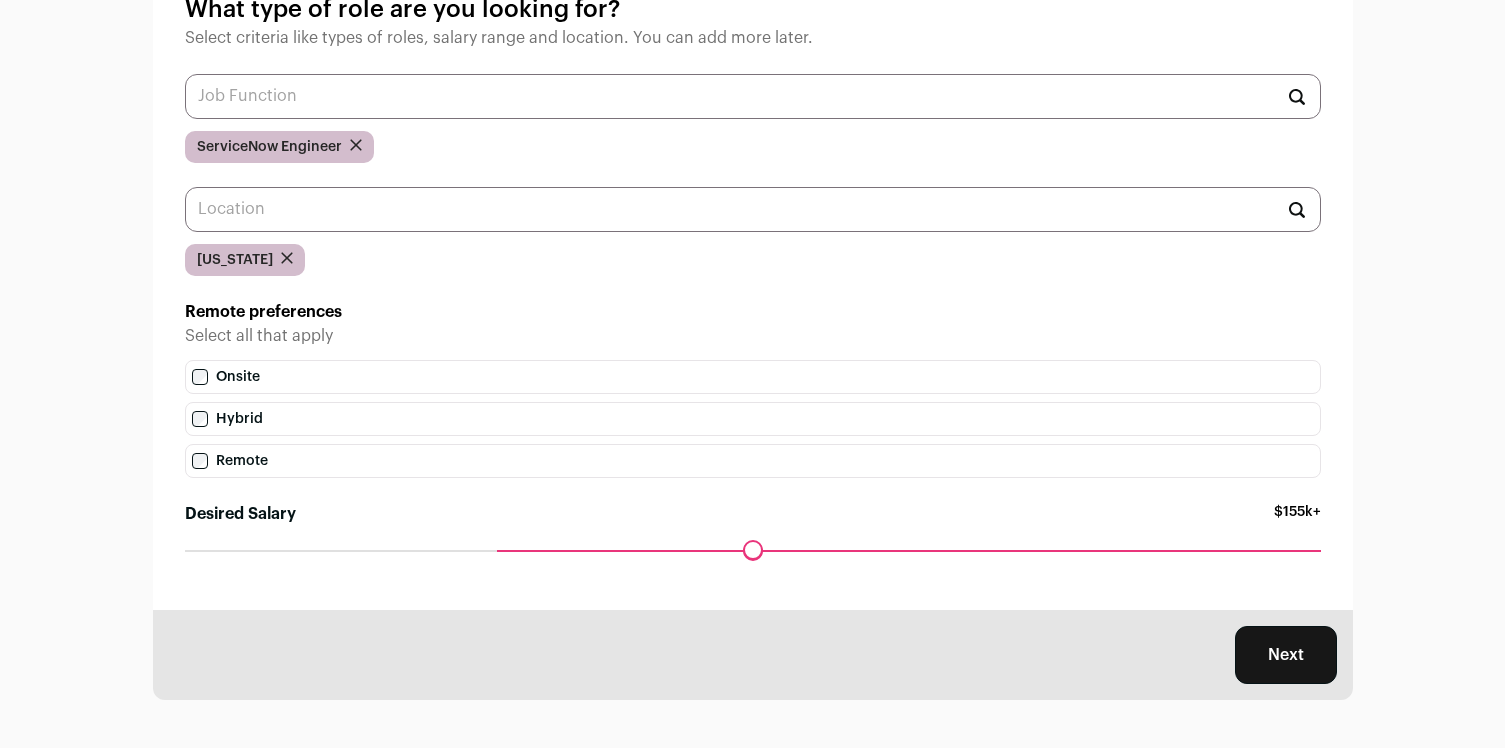 click on "Hybrid" at bounding box center (753, 419) 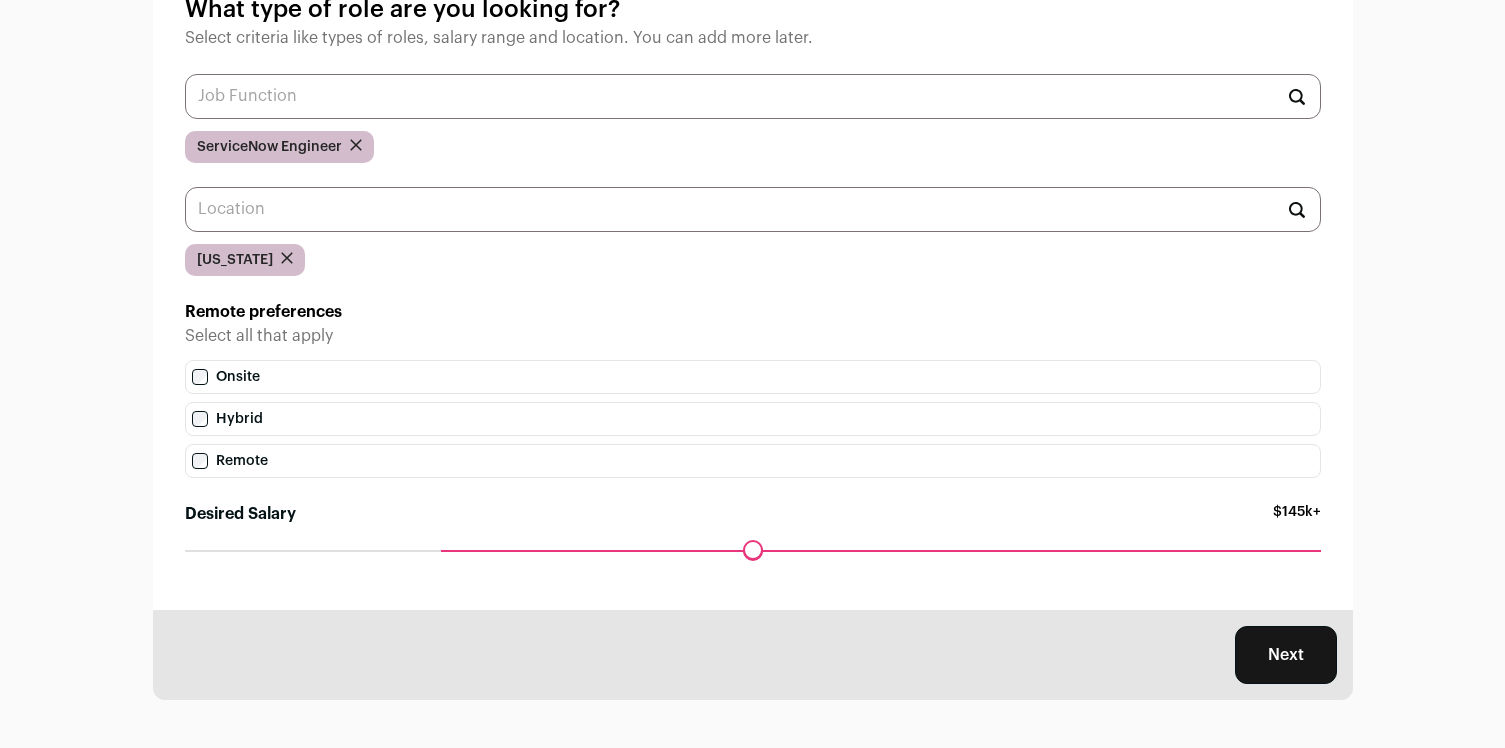 drag, startPoint x: 499, startPoint y: 550, endPoint x: 414, endPoint y: 543, distance: 85.28775 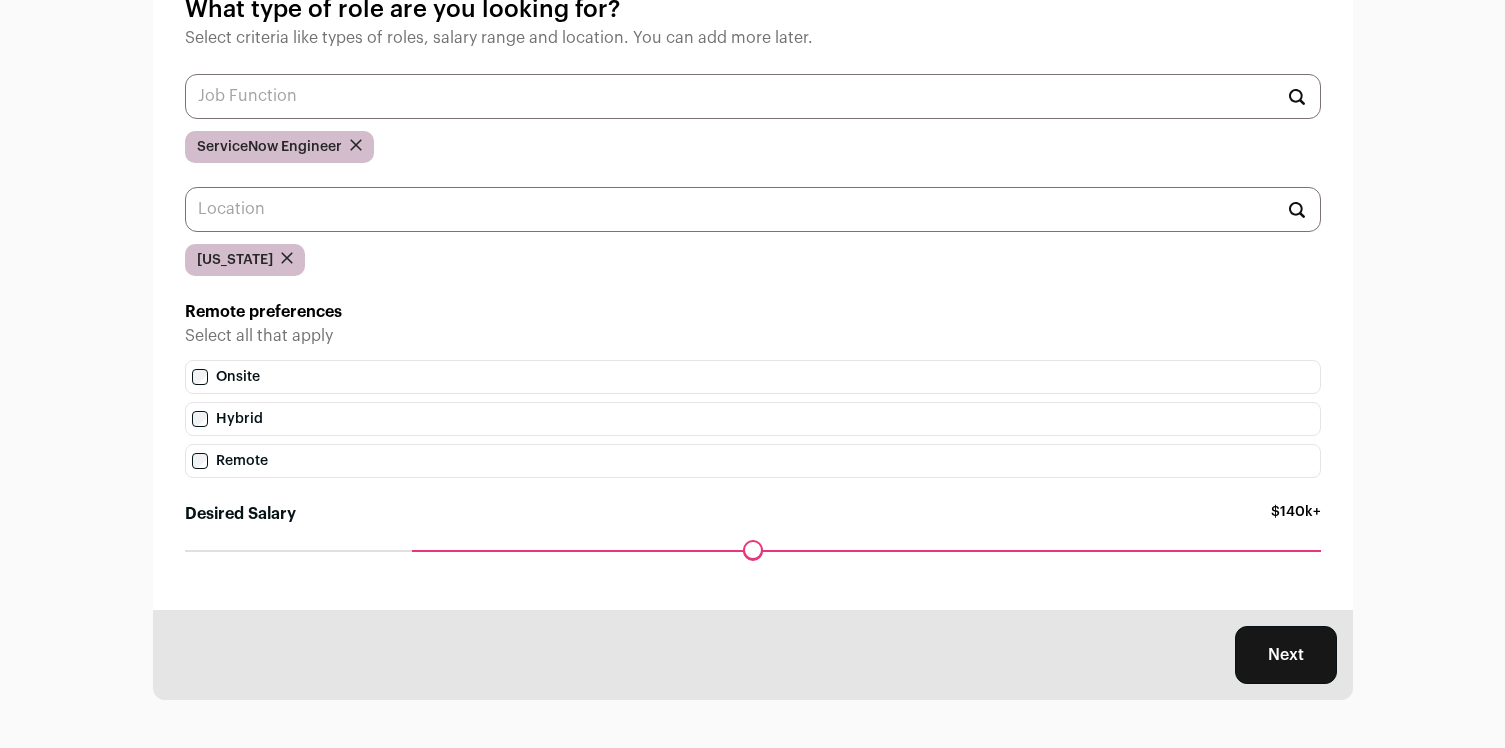 click on "Next" at bounding box center [1286, 655] 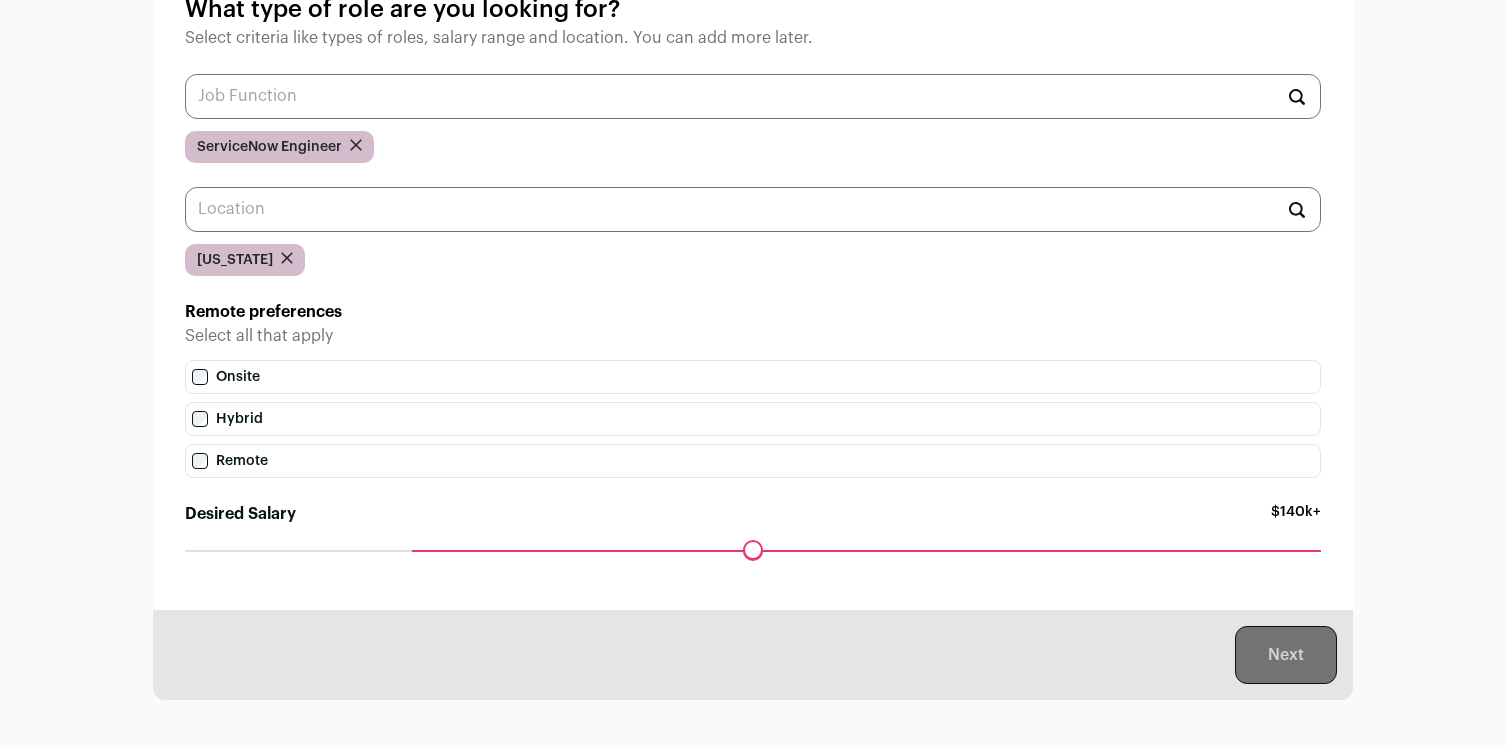 scroll, scrollTop: 0, scrollLeft: 0, axis: both 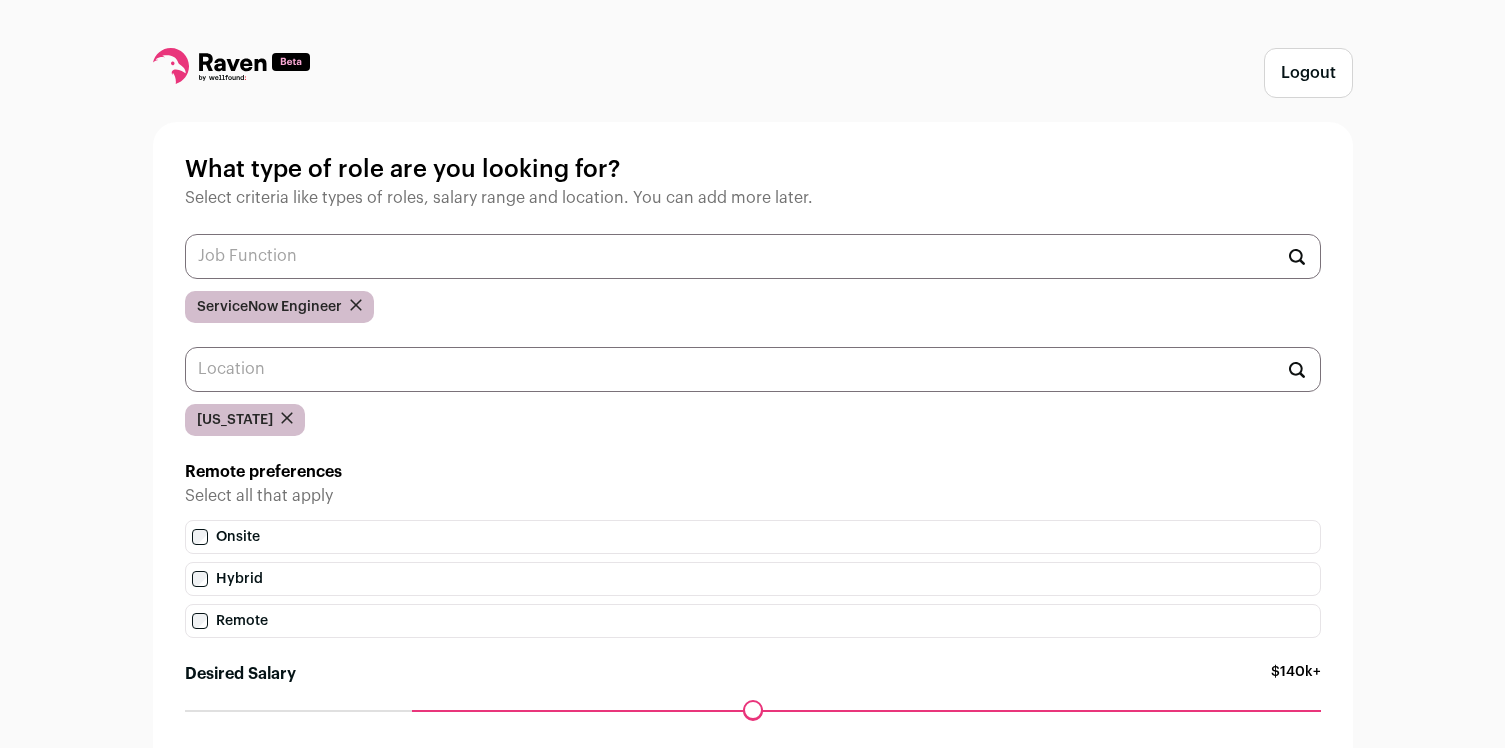 click on "Logout
What type of role are you looking for?
Select criteria like types of roles, salary range and location. You can add more later.
ServiceNow Engineer
Arizona
Remote preferences
Select all that apply
Onsite
Hybrid
Remote
Desired Salary
$140k+
Maximum desired salary
******" at bounding box center [752, 454] 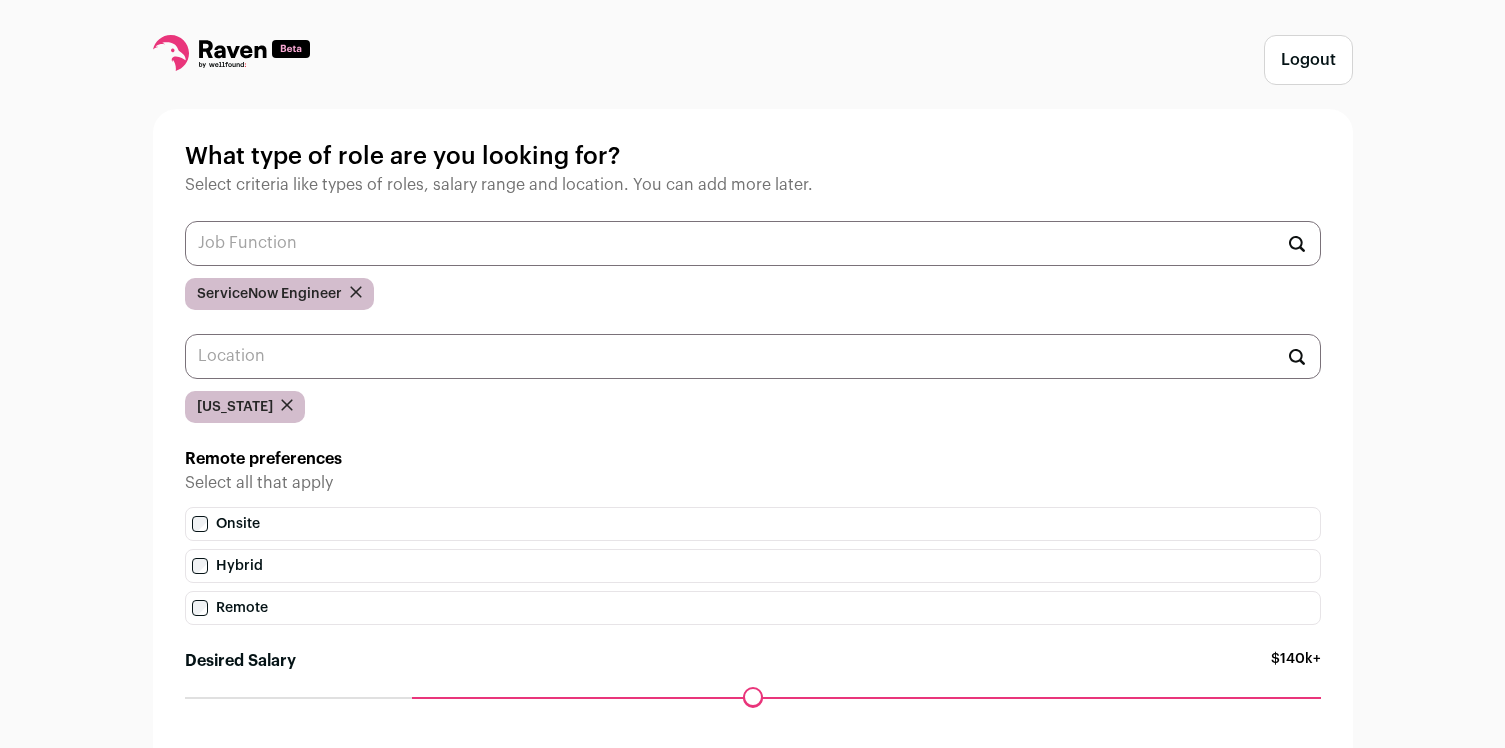 scroll, scrollTop: 0, scrollLeft: 0, axis: both 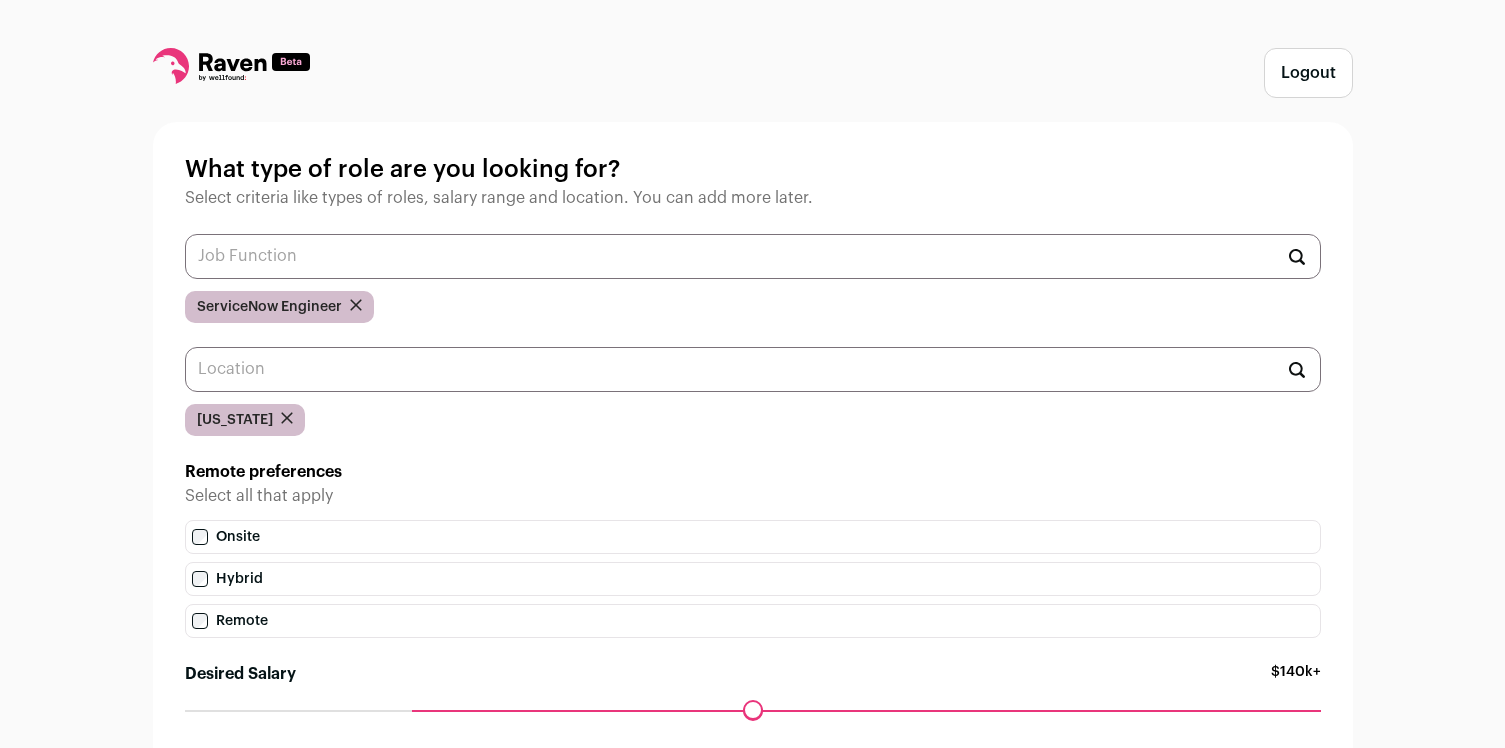 click on "Logout
What type of role are you looking for?
Select criteria like types of roles, salary range and location. You can add more later.
ServiceNow Engineer
Arizona
Remote preferences
Select all that apply
Onsite
Hybrid
Remote
Desired Salary
$140k+
Maximum desired salary
******" at bounding box center (753, 454) 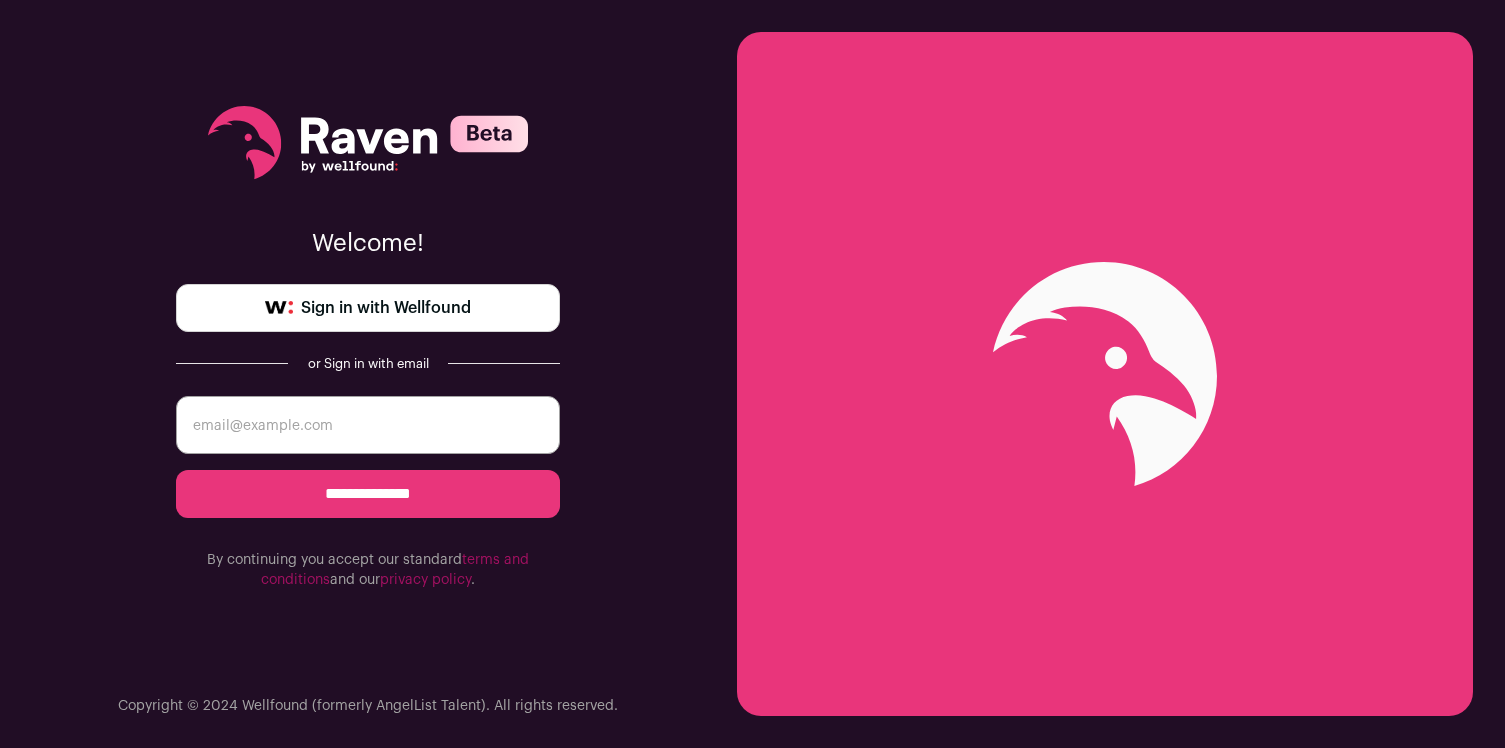 click on "Sign in with Wellfound" at bounding box center (368, 308) 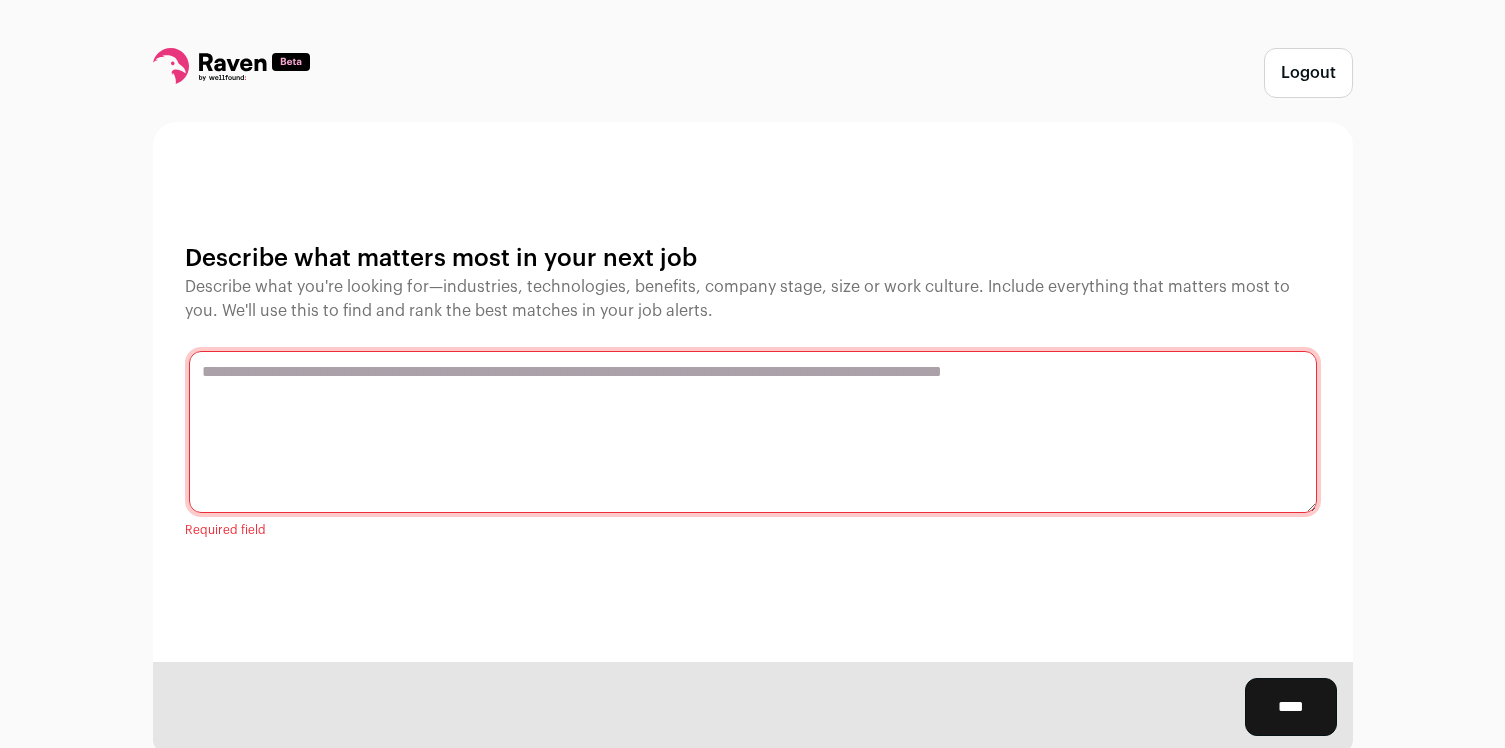 scroll, scrollTop: 0, scrollLeft: 0, axis: both 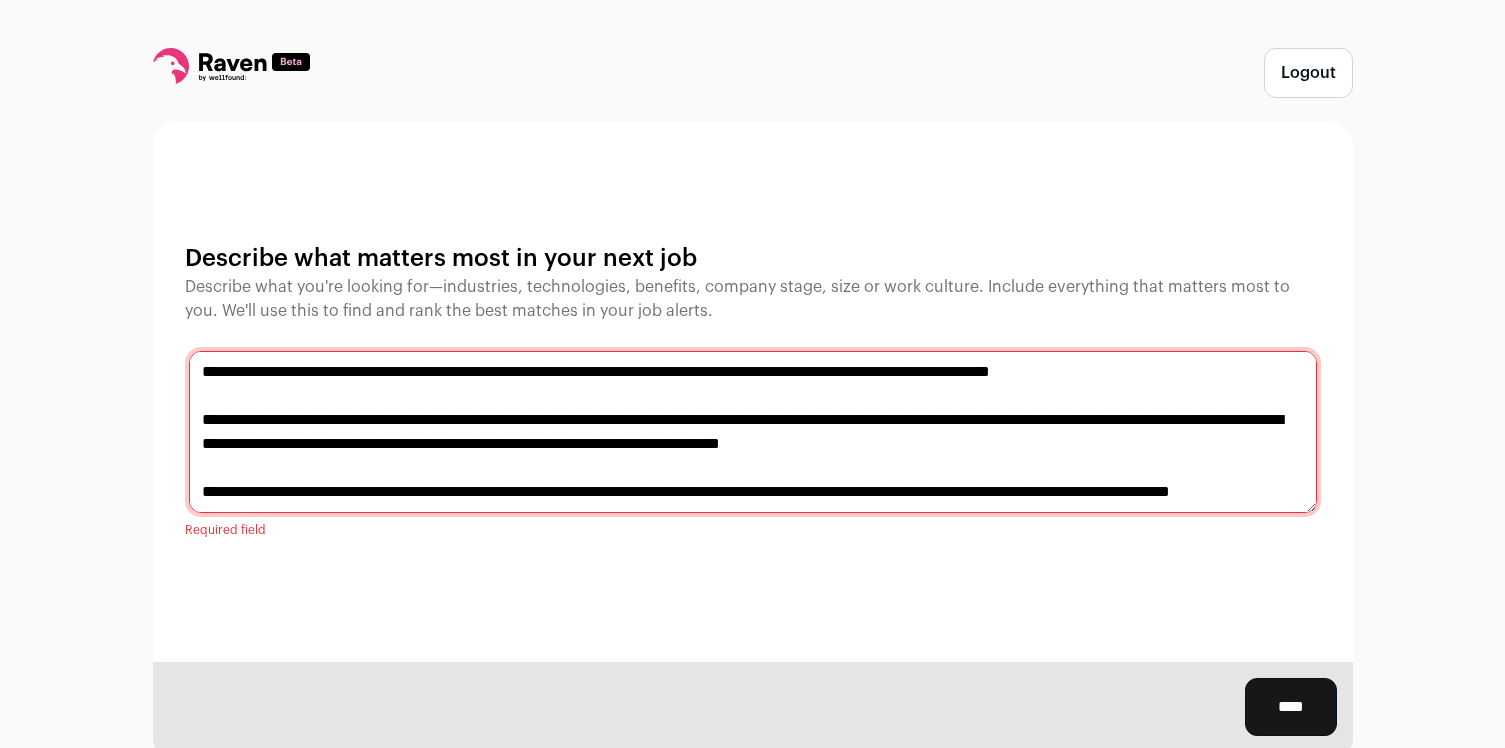 type on "**********" 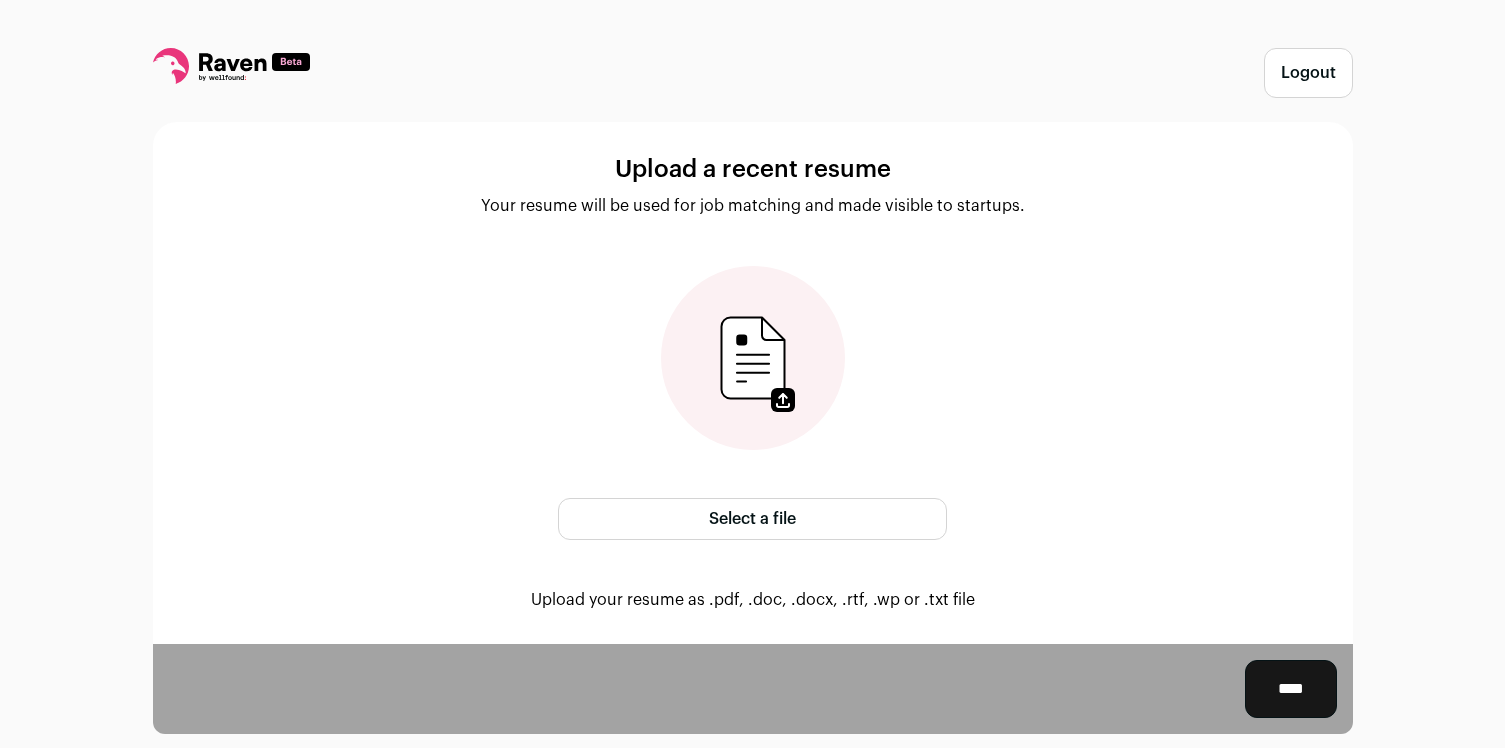 scroll, scrollTop: 0, scrollLeft: 0, axis: both 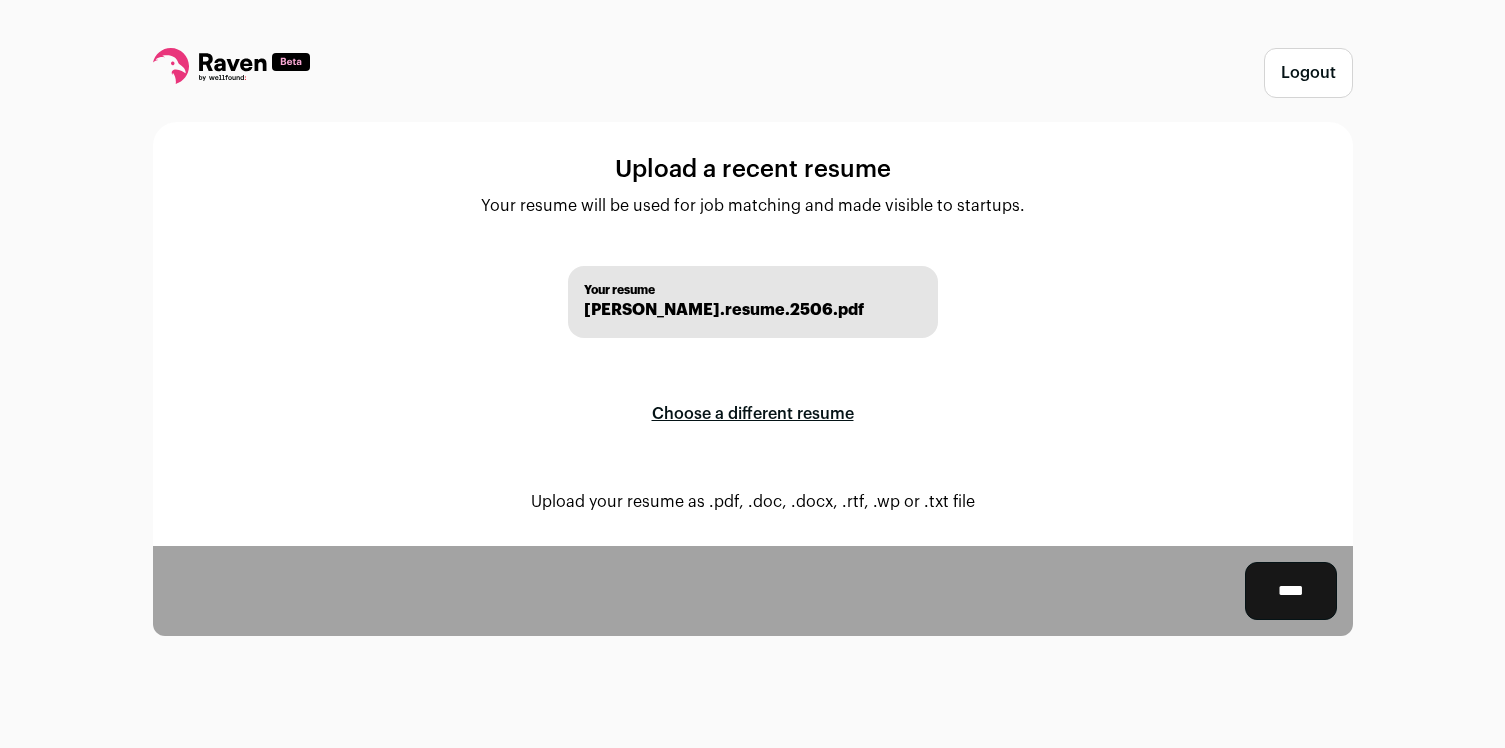 click on "****" at bounding box center [1291, 591] 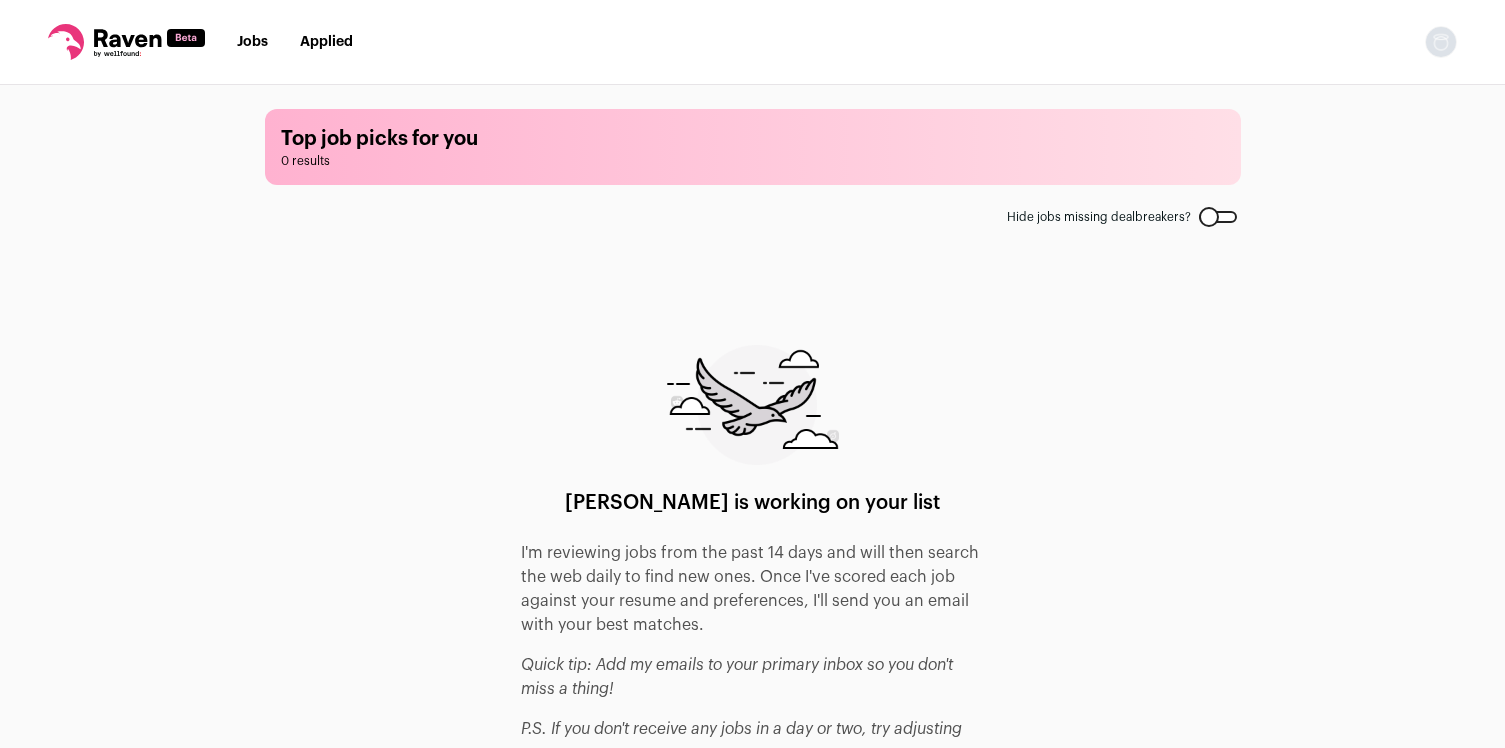 scroll, scrollTop: 0, scrollLeft: 0, axis: both 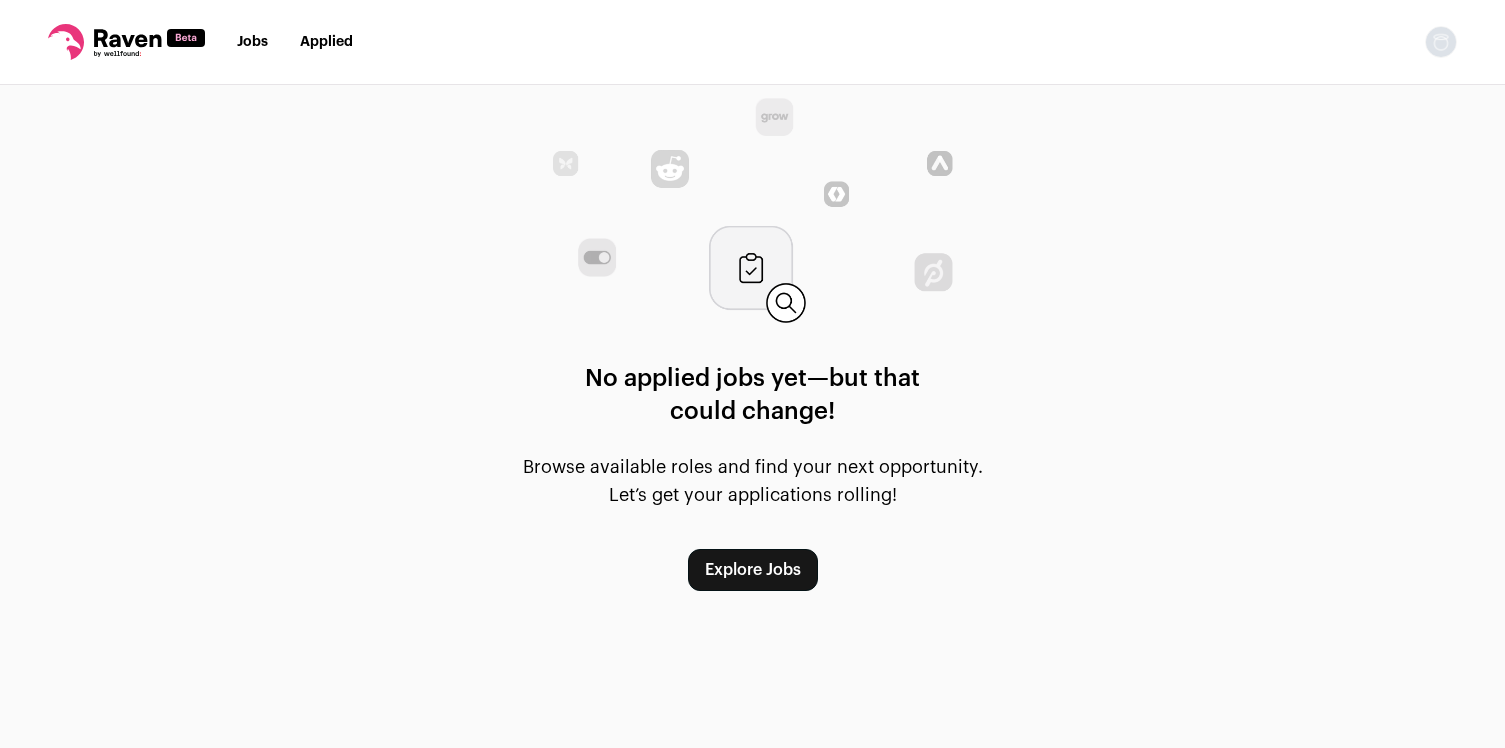 click on "Explore Jobs" at bounding box center [753, 570] 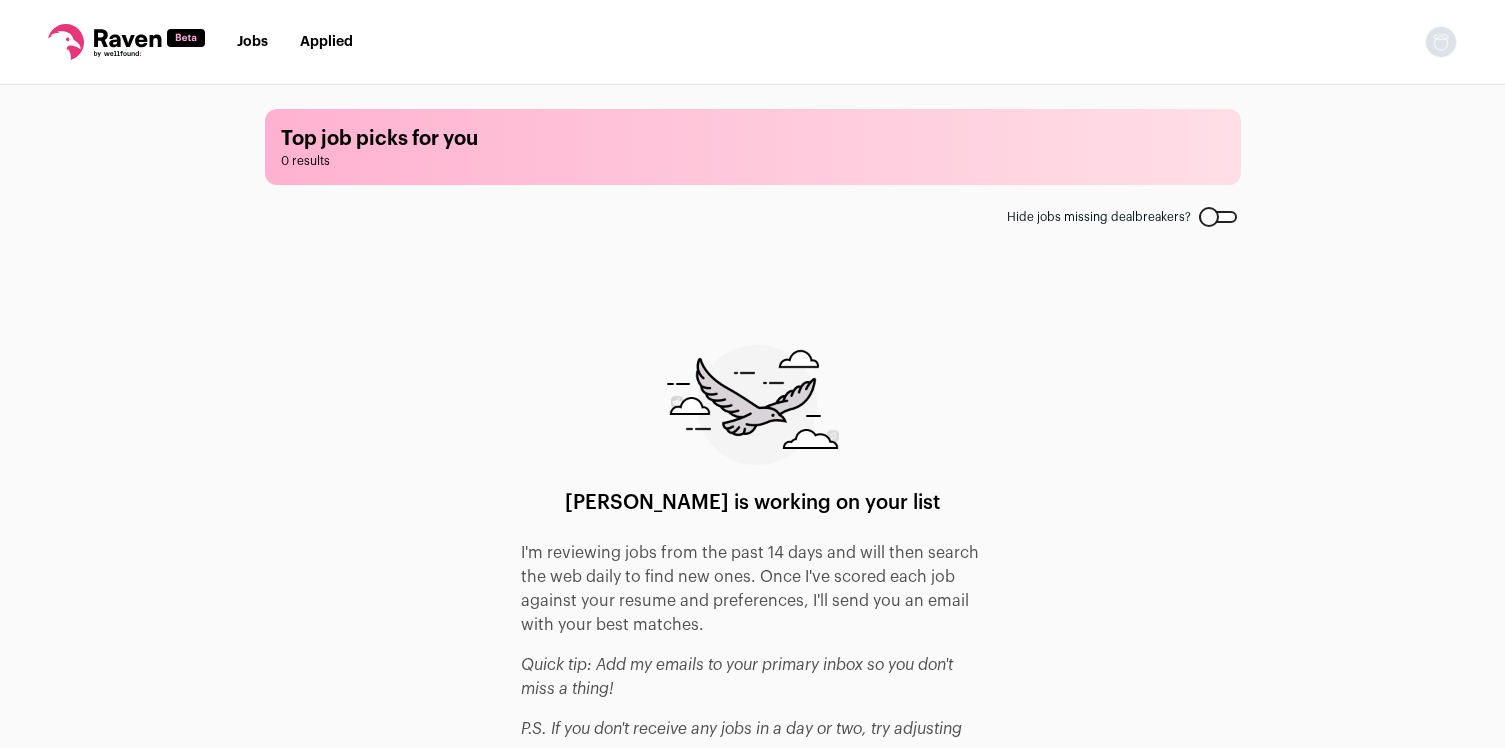 click on "Raven is working on your list
I'm reviewing jobs from the past 14 days and will then search the web daily to find new ones. Once I've scored each job against your resume and preferences, I'll send you an email with your best matches.
Quick tip: Add my emails to your primary inbox so you don't miss a thing!
P.S. If you don't receive any jobs in a day or two, try adjusting your filters or reach out to my team at raven@wellfound.com if you need help." at bounding box center (753, 567) 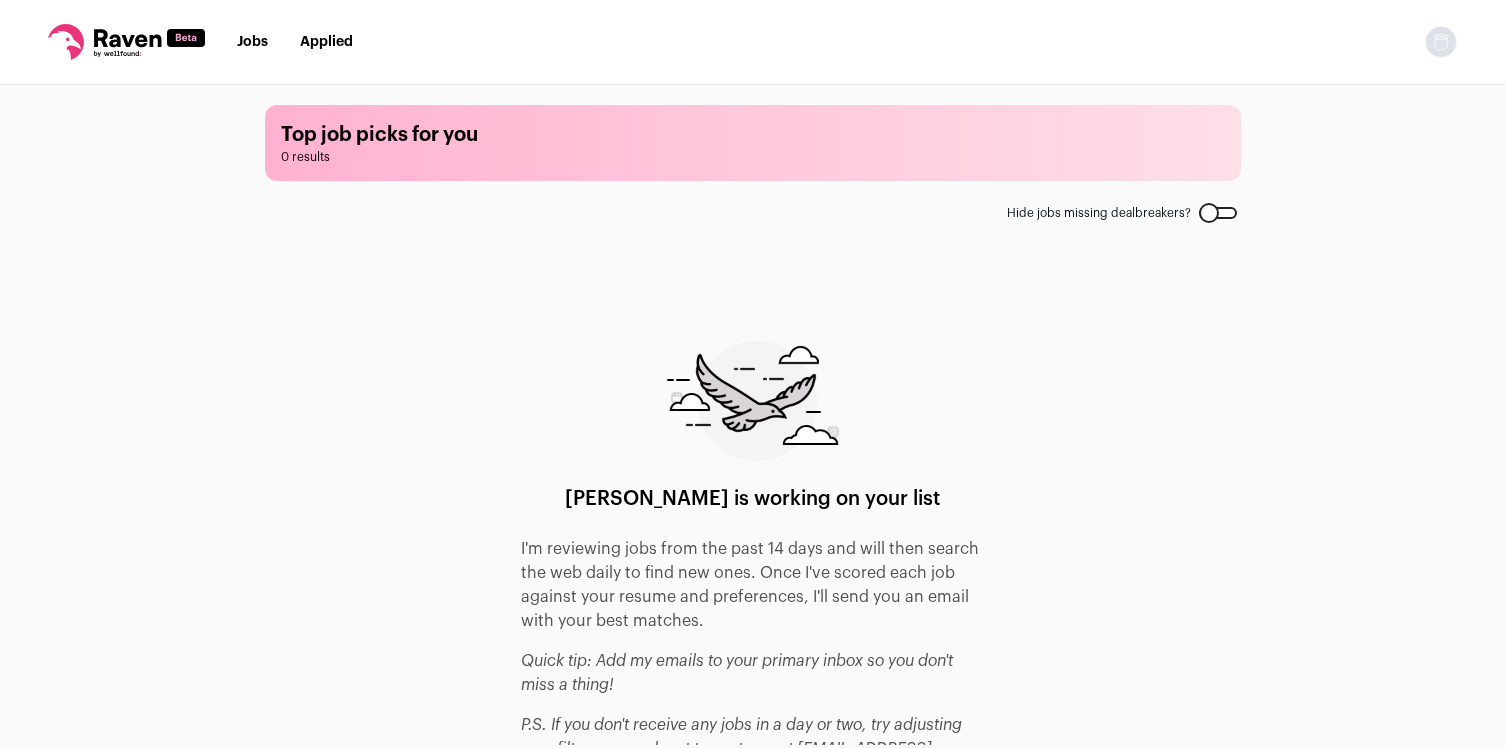 scroll, scrollTop: 0, scrollLeft: 0, axis: both 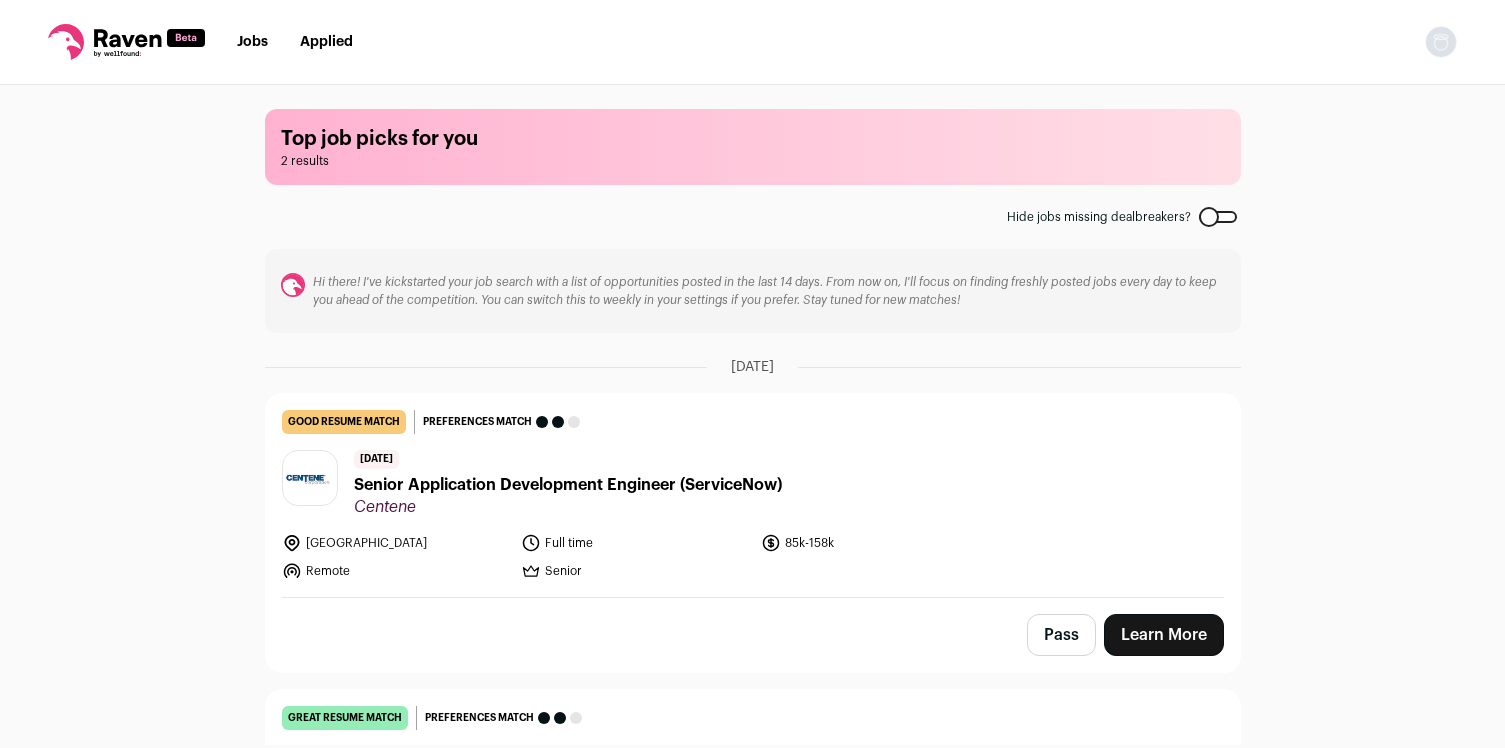 click on "Top job picks for you
2 results
Hide jobs missing dealbreakers?
Hi there! I've kickstarted your job search with a list of opportunities posted in the last 14 days. From now on, I'll focus on finding freshly posted jobs every day to keep you ahead of the competition. You can switch this to weekly in your settings if you prefer. Stay tuned for new matches!
[DATE]
good resume match
You meet the must-have requirements but are missing some nice-to-haves or don't strongly match the job responsibilities. These issues are usually fixable with some resume edits." at bounding box center (753, 415) 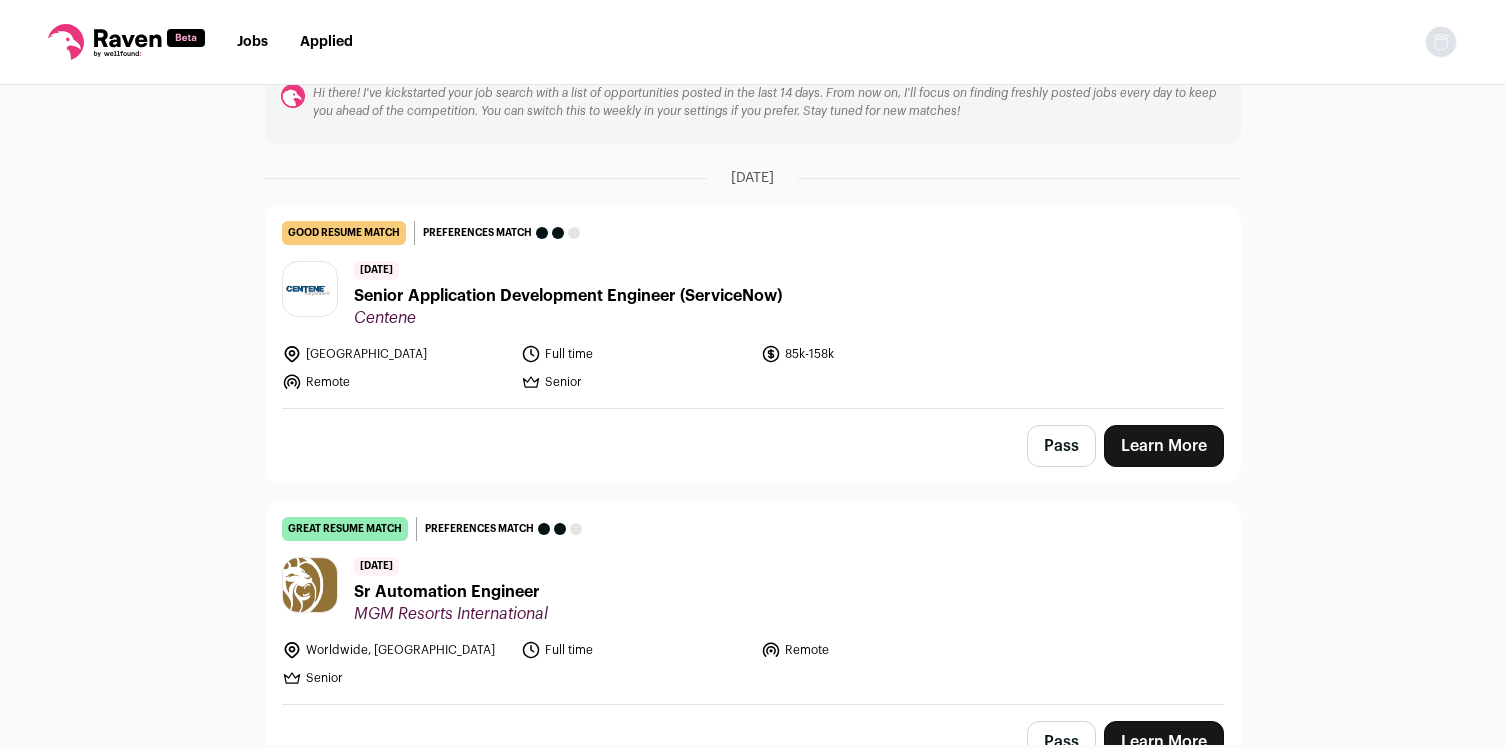 scroll, scrollTop: 224, scrollLeft: 0, axis: vertical 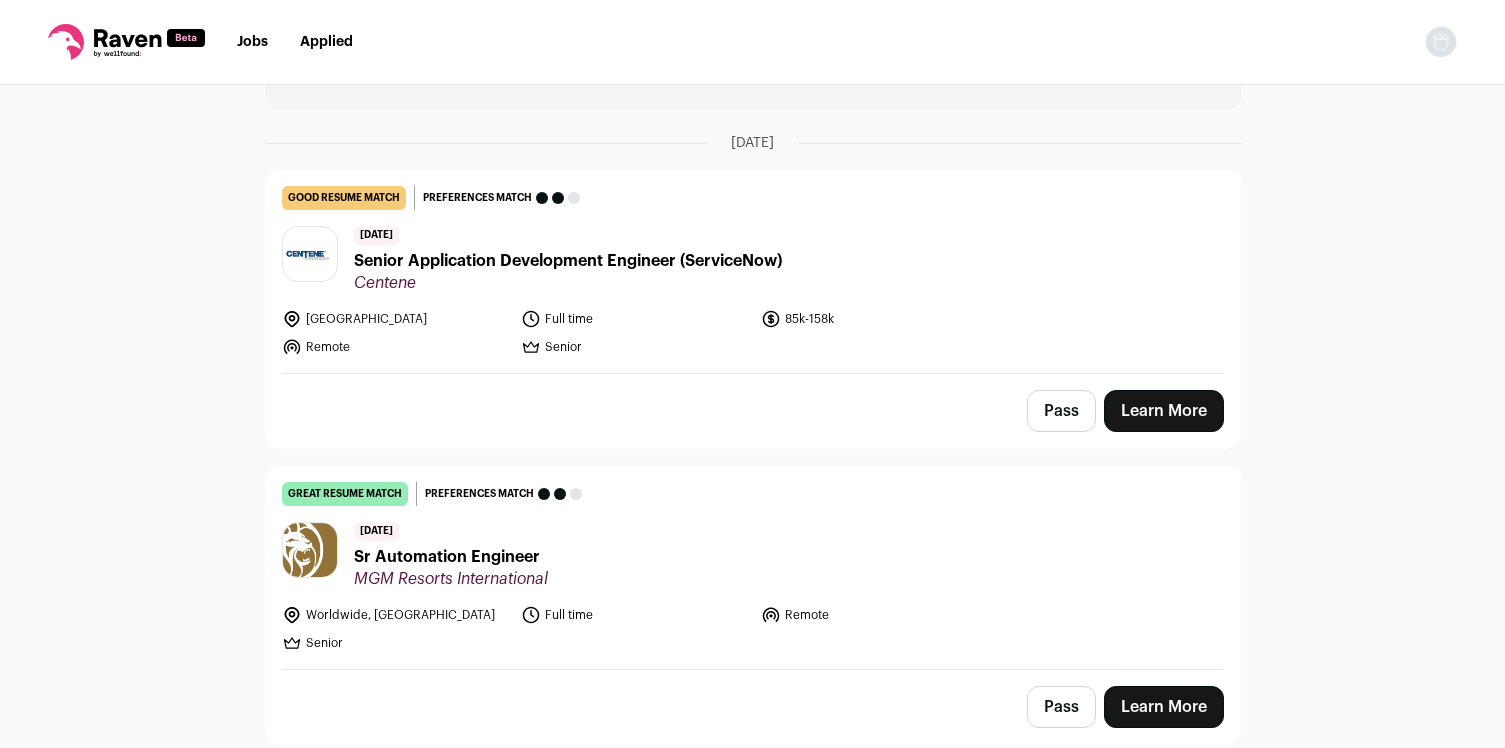 click on "Sr Automation Engineer" at bounding box center (451, 557) 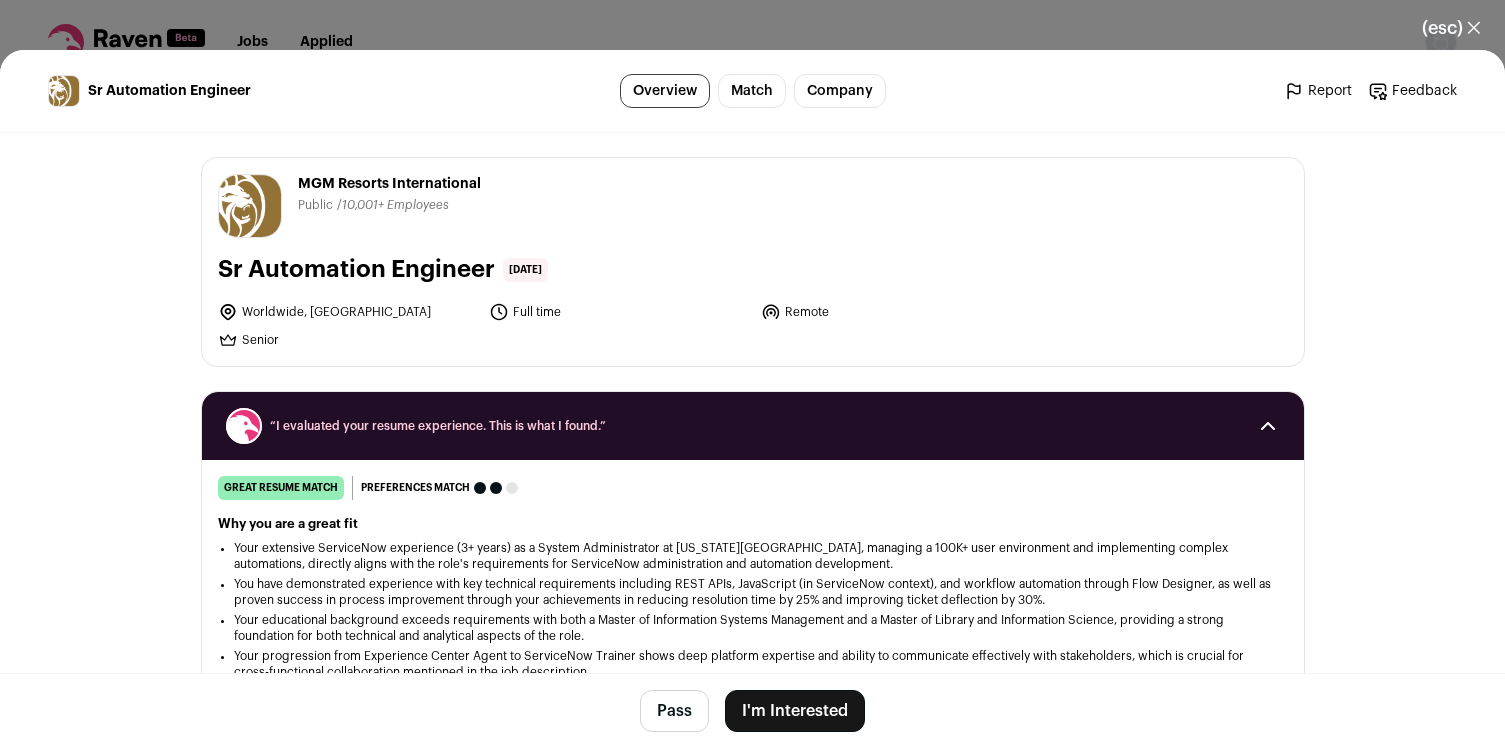 click on "Your extensive ServiceNow experience (3+ years) as a System Administrator at [US_STATE][GEOGRAPHIC_DATA], managing a 100K+ user environment and implementing complex automations, directly aligns with the role's requirements for ServiceNow administration and automation development." at bounding box center (753, 556) 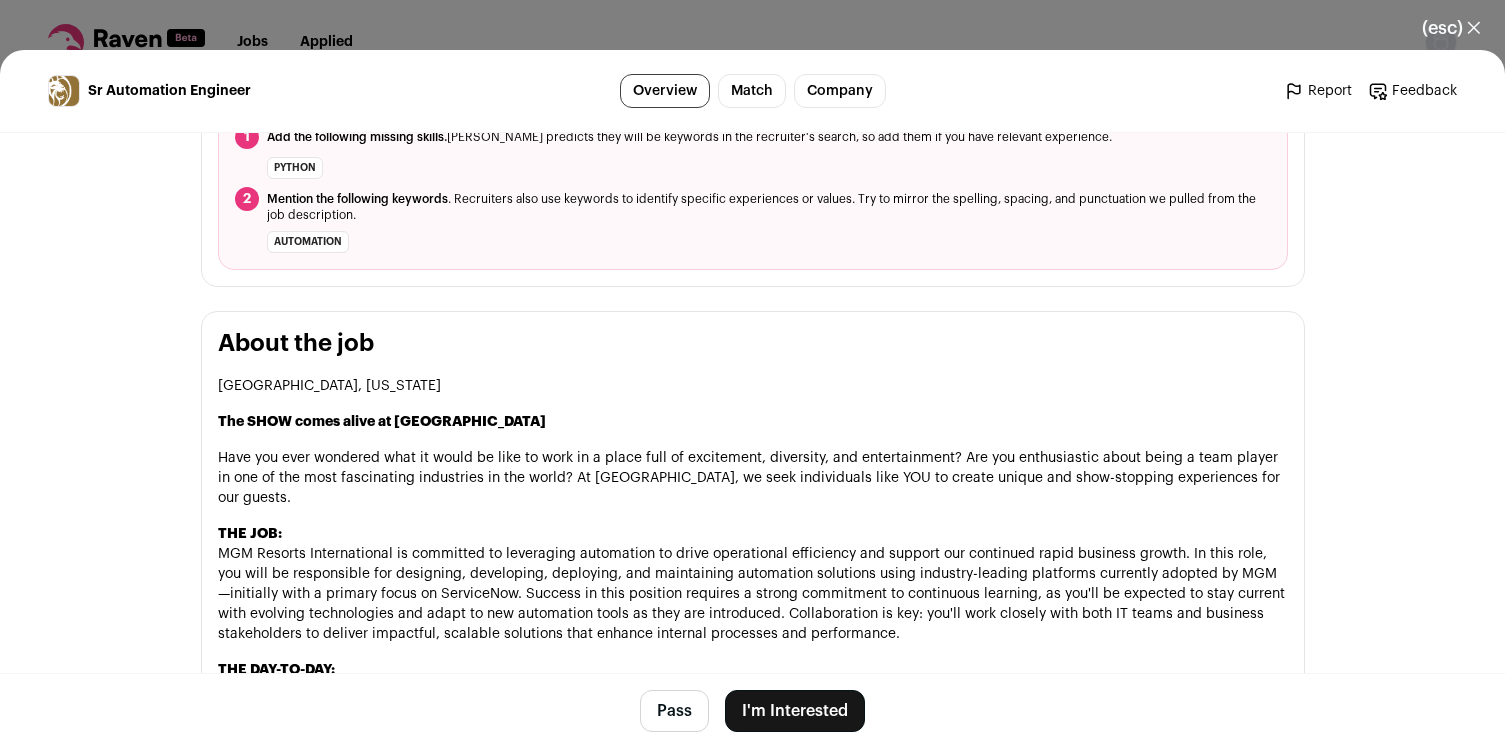 scroll, scrollTop: 840, scrollLeft: 0, axis: vertical 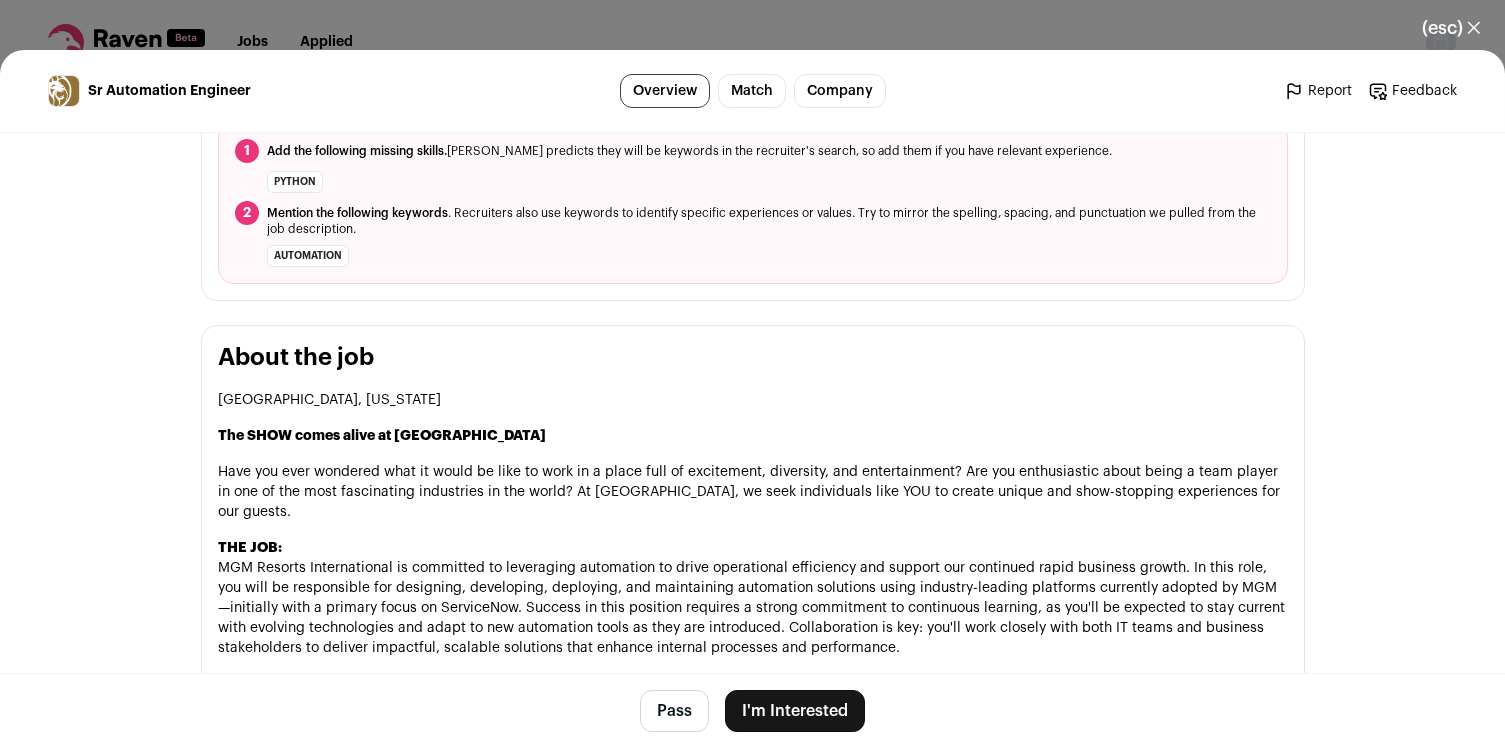 drag, startPoint x: 592, startPoint y: 436, endPoint x: 398, endPoint y: 431, distance: 194.06442 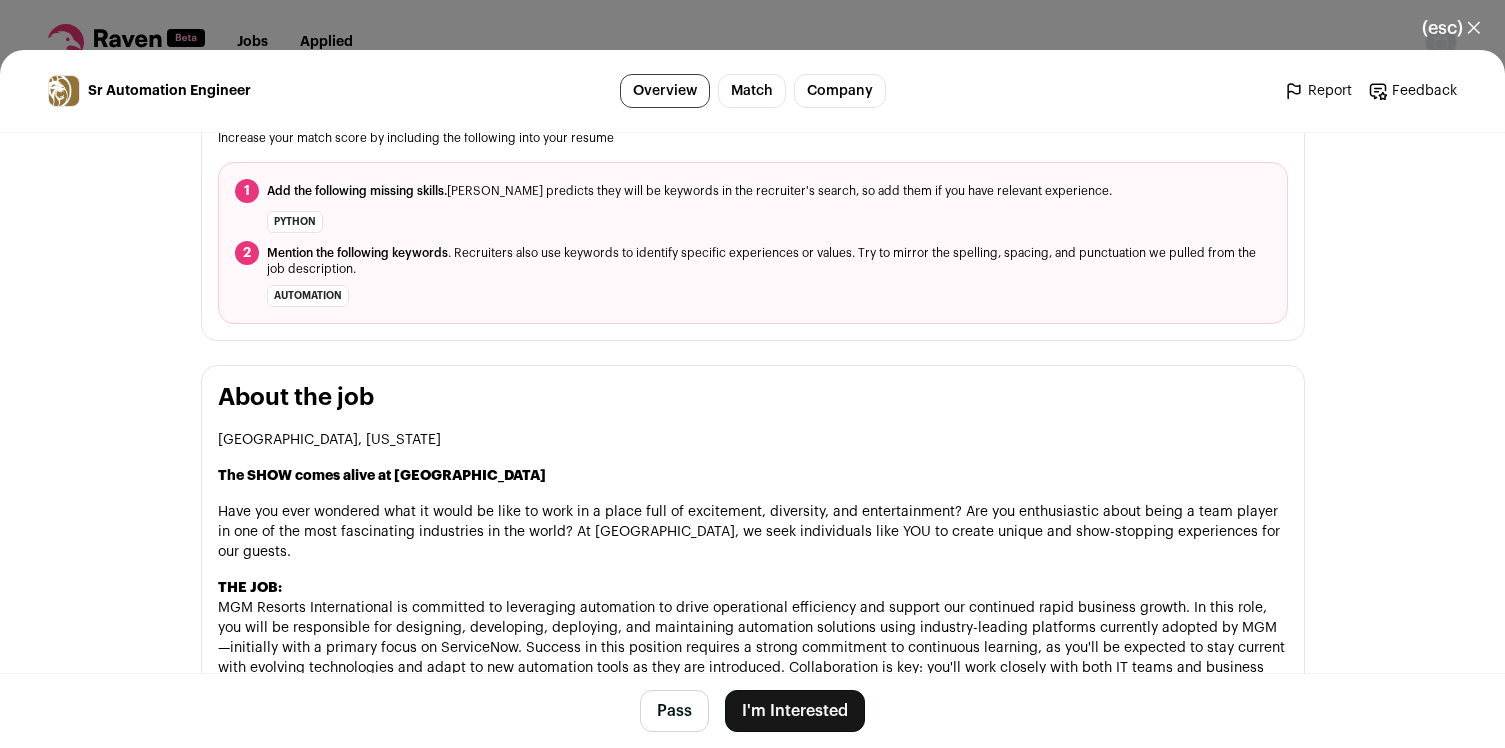 scroll, scrollTop: 760, scrollLeft: 0, axis: vertical 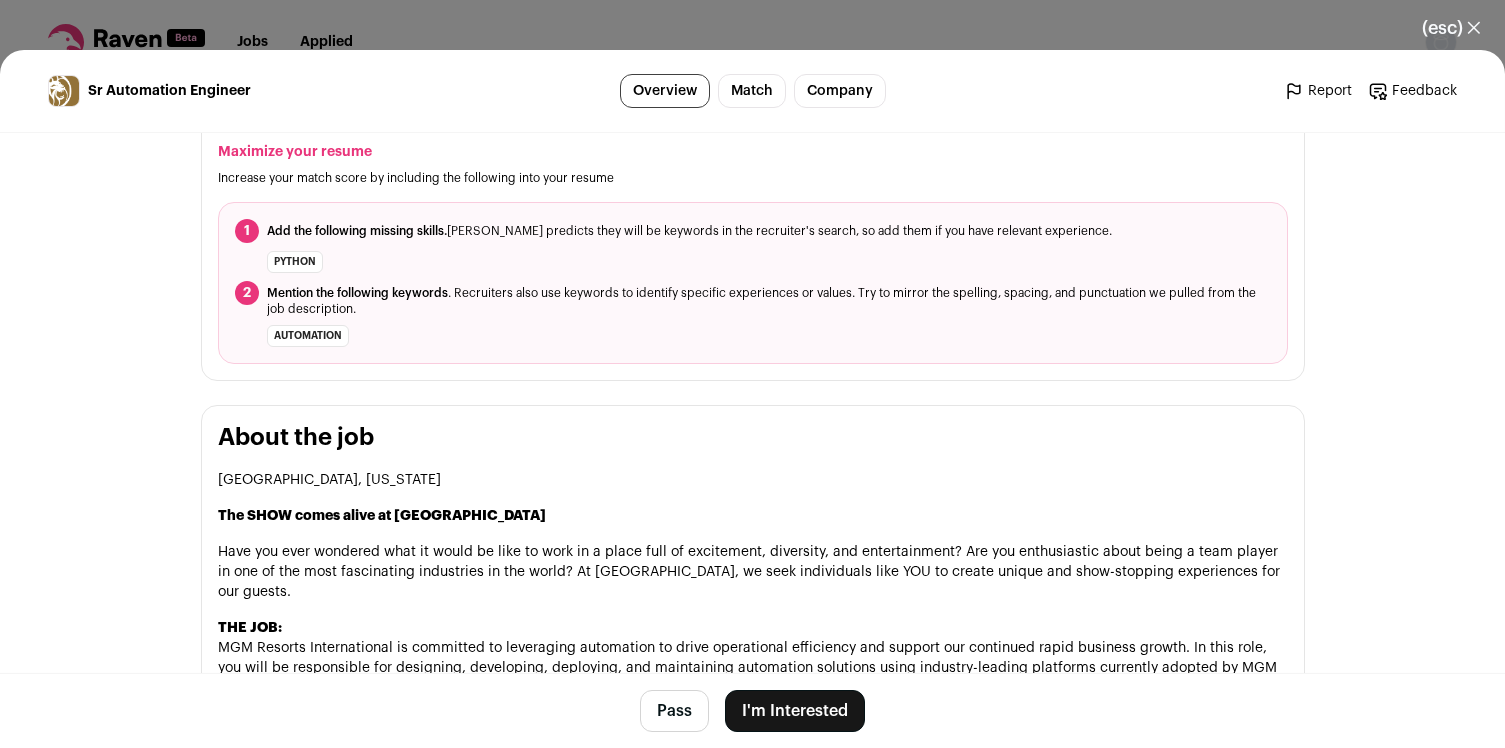 click on "(esc) ✕" at bounding box center [1451, 28] 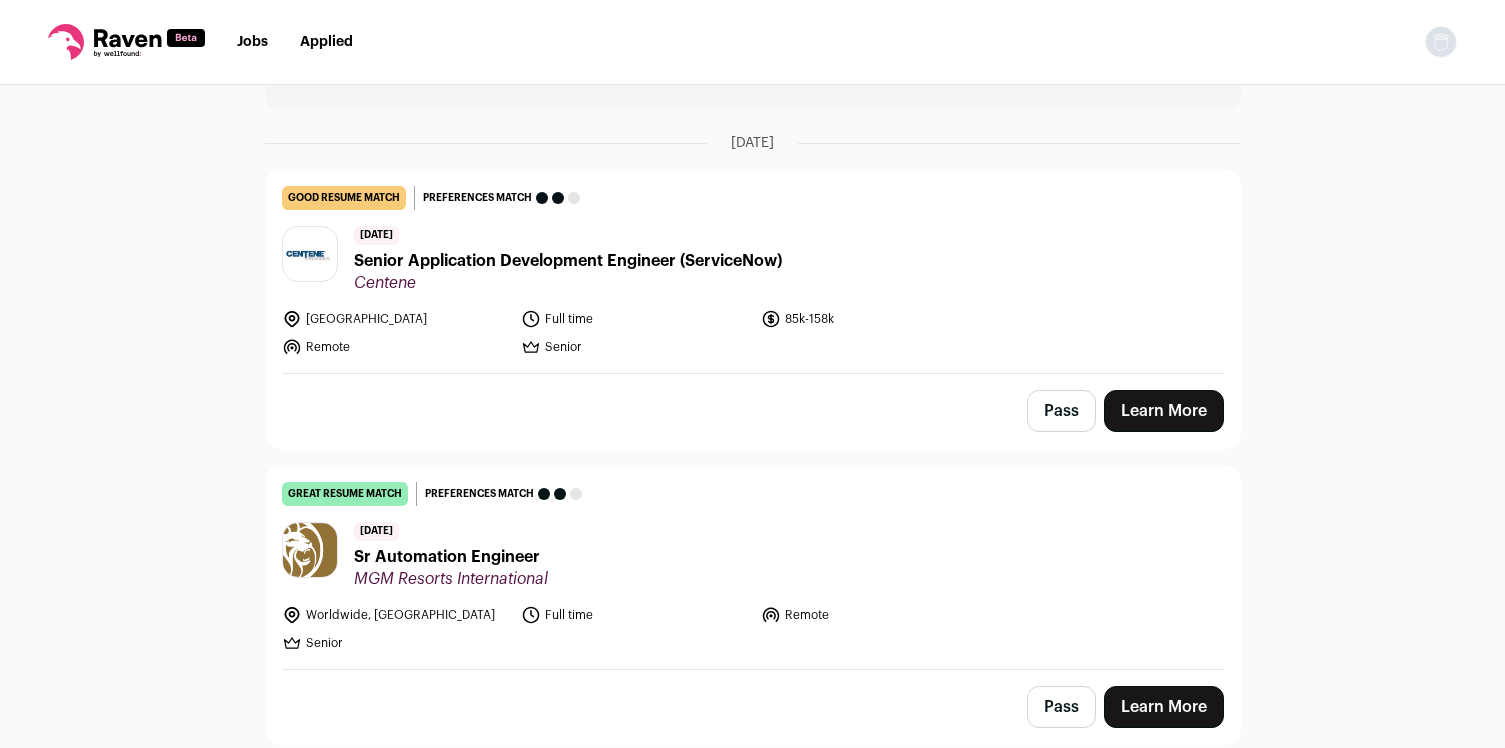 click on "Top job picks for you
2 results
Hide jobs missing dealbreakers?
Hi there! I've kickstarted your job search with a list of opportunities posted in the last 14 days. From now on, I'll focus on finding freshly posted jobs every day to keep you ahead of the competition. You can switch this to weekly in your settings if you prefer. Stay tuned for new matches!
[DATE]
good resume match
You meet the must-have requirements but are missing some nice-to-haves or don't strongly match the job responsibilities. These issues are usually fixable with some resume edits." at bounding box center [752, 415] 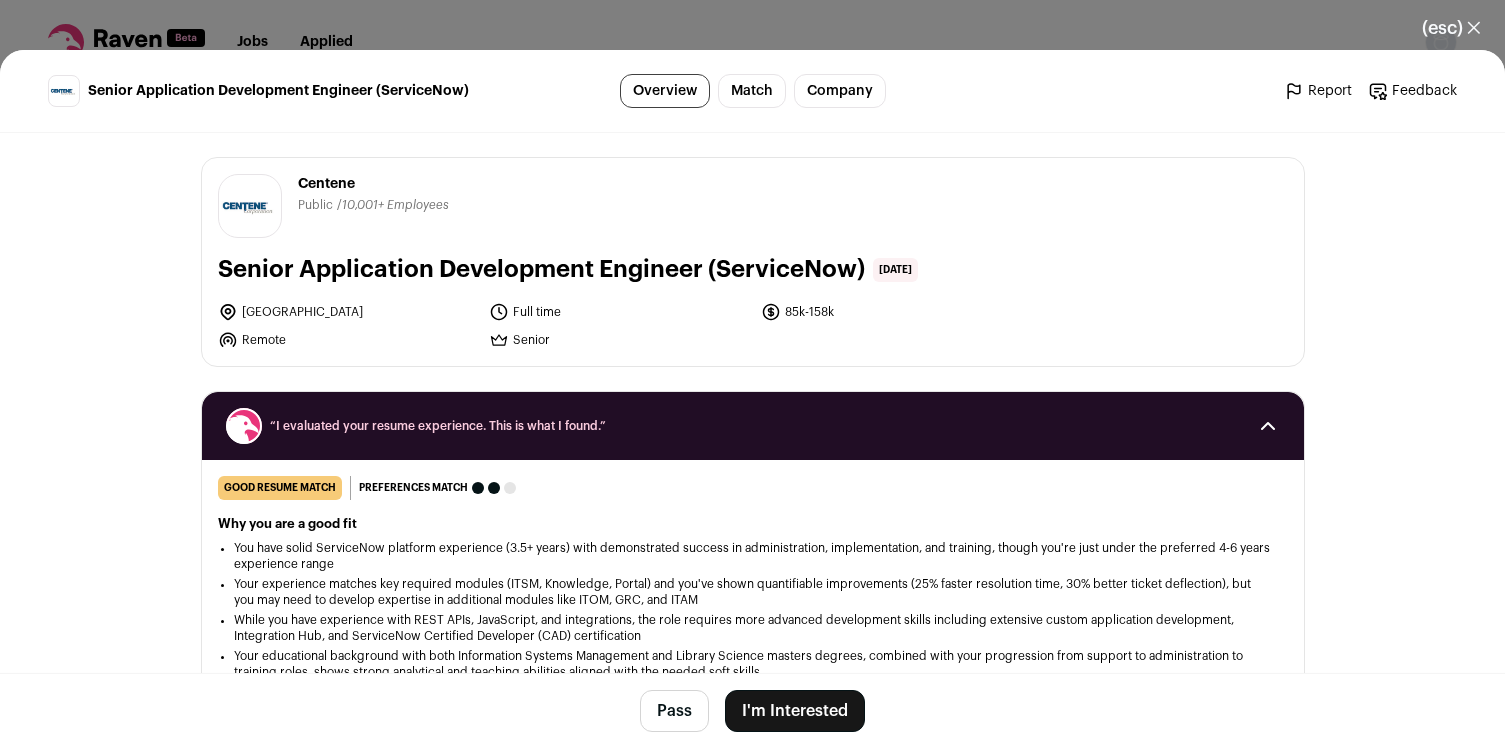 click on "You have solid ServiceNow platform experience (3.5+ years) with demonstrated success in administration, implementation, and training, though you're just under the preferred 4-6 years experience range" at bounding box center (753, 556) 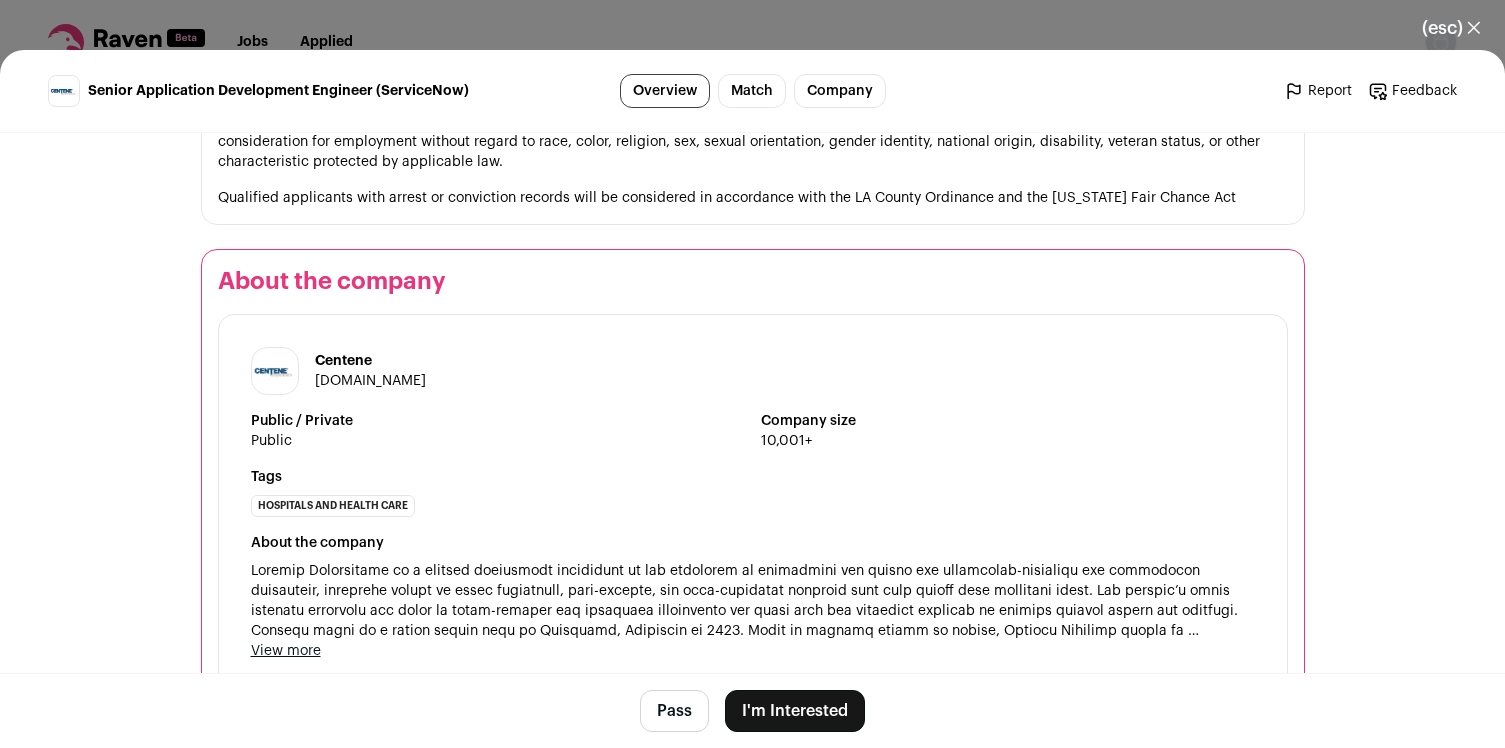scroll, scrollTop: 2745, scrollLeft: 0, axis: vertical 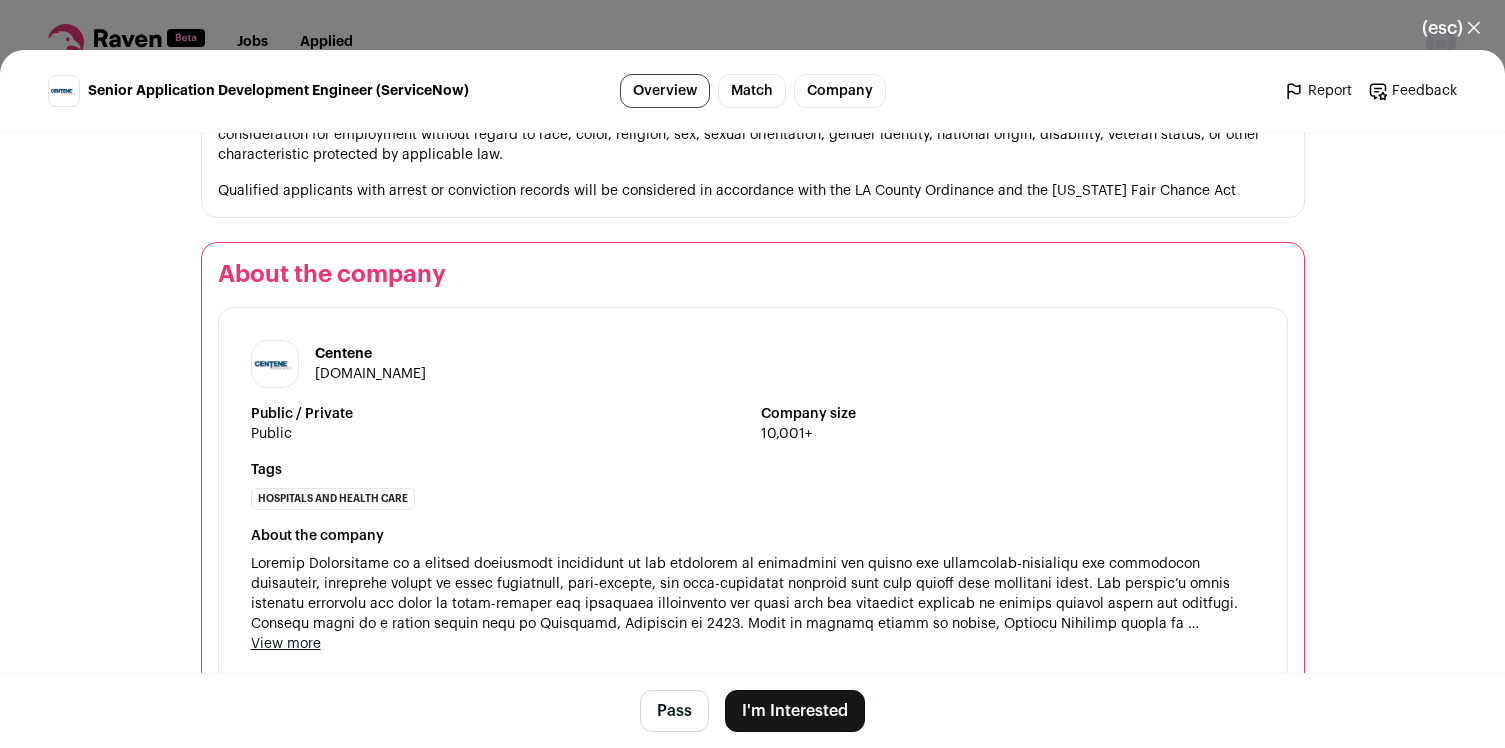 click on "(esc) ✕" at bounding box center [1451, 28] 